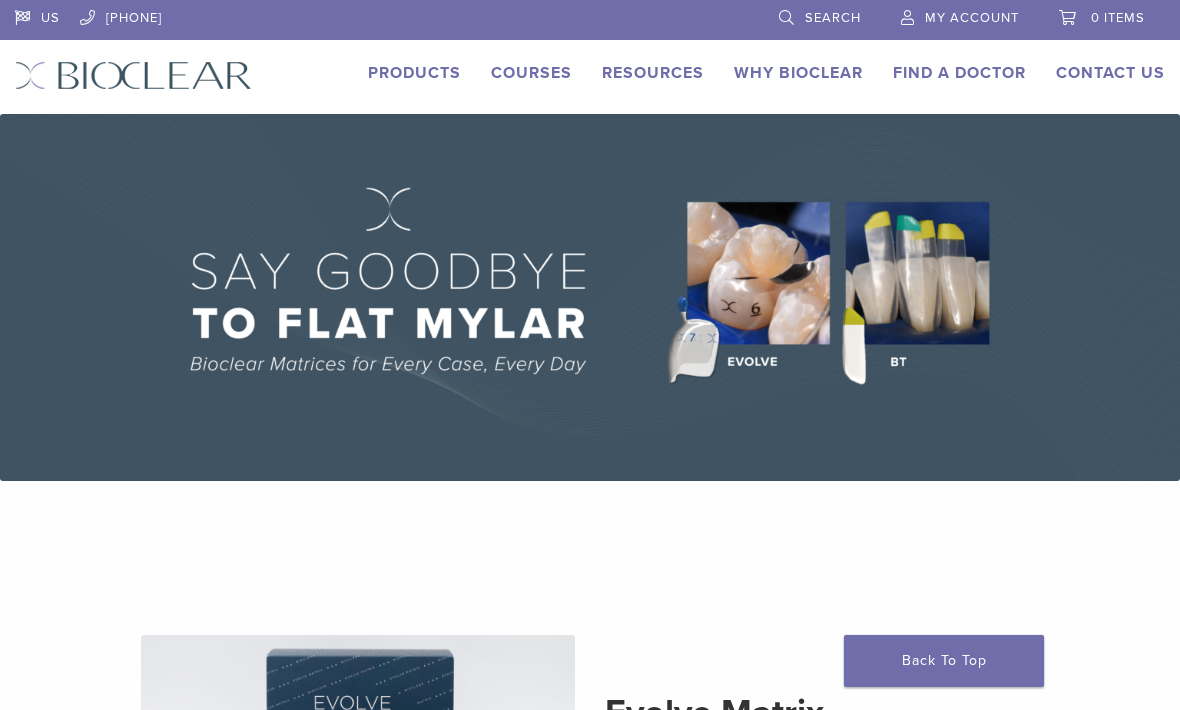 scroll, scrollTop: 0, scrollLeft: 0, axis: both 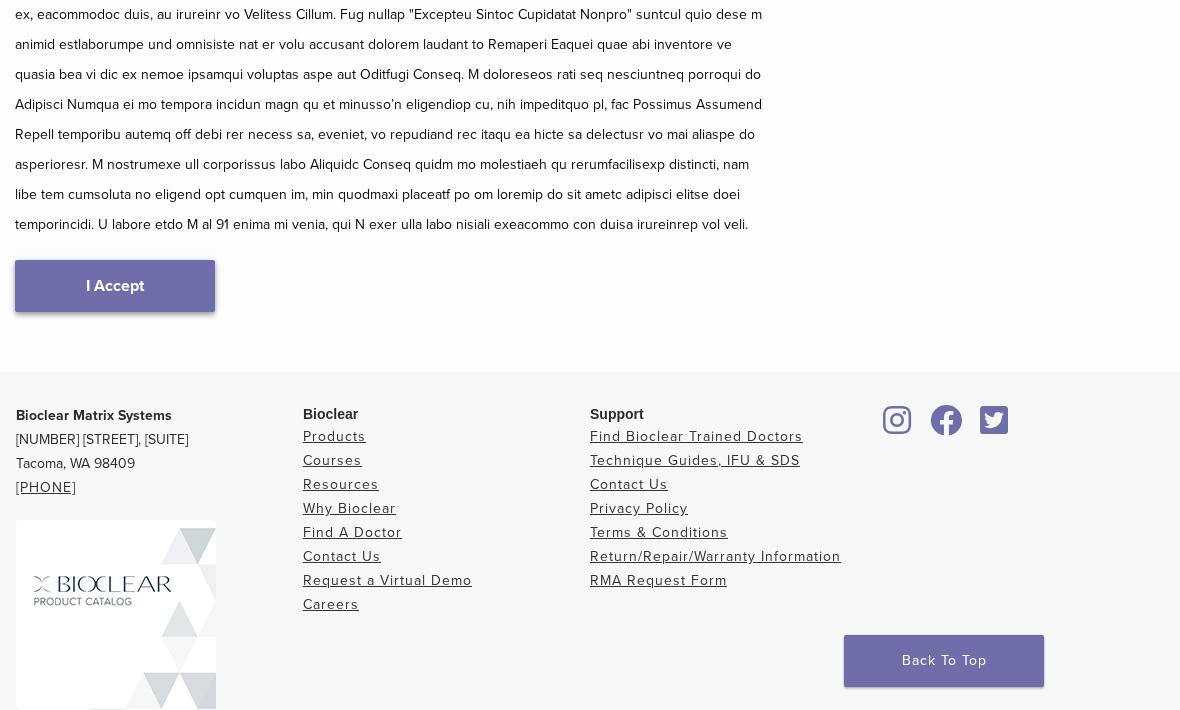 click on "I Accept" at bounding box center (115, 286) 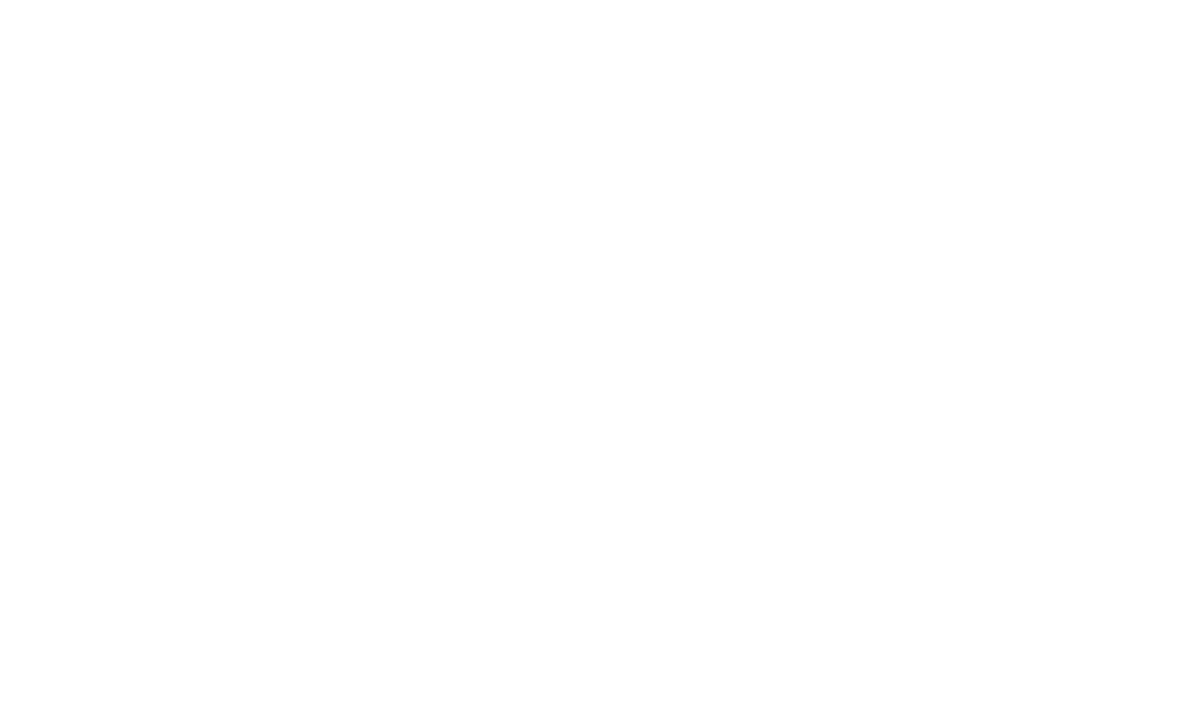 scroll, scrollTop: 355, scrollLeft: 0, axis: vertical 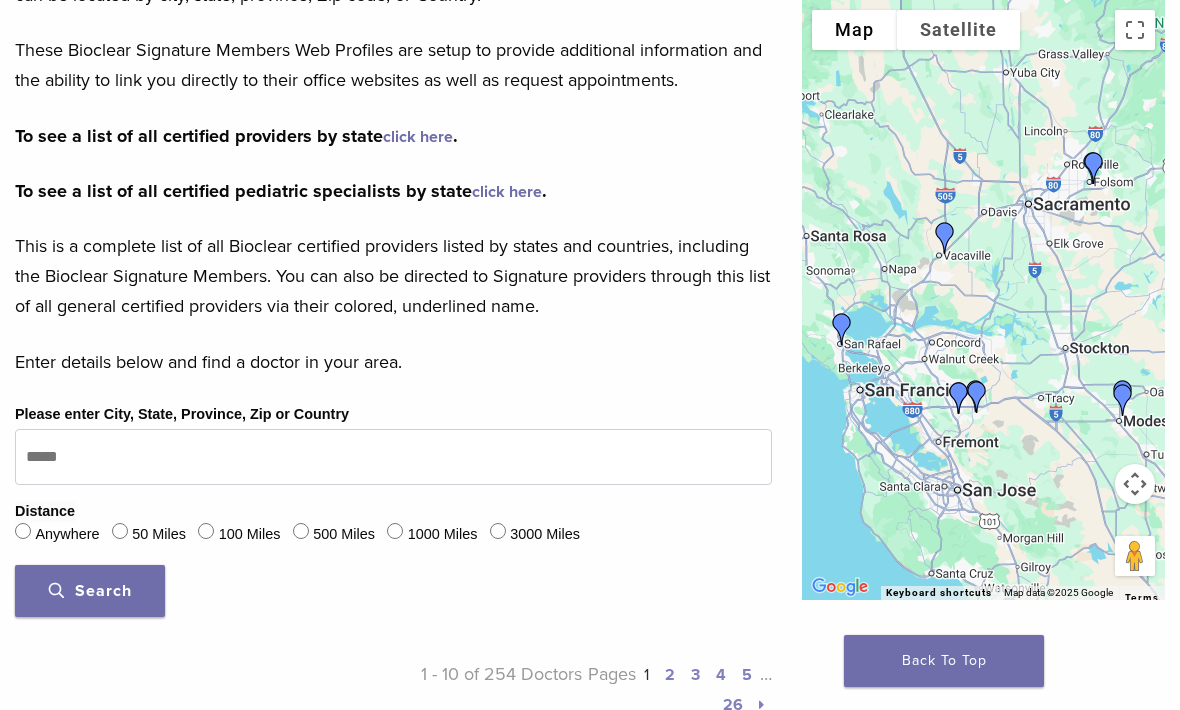 click on "click here" at bounding box center [418, 137] 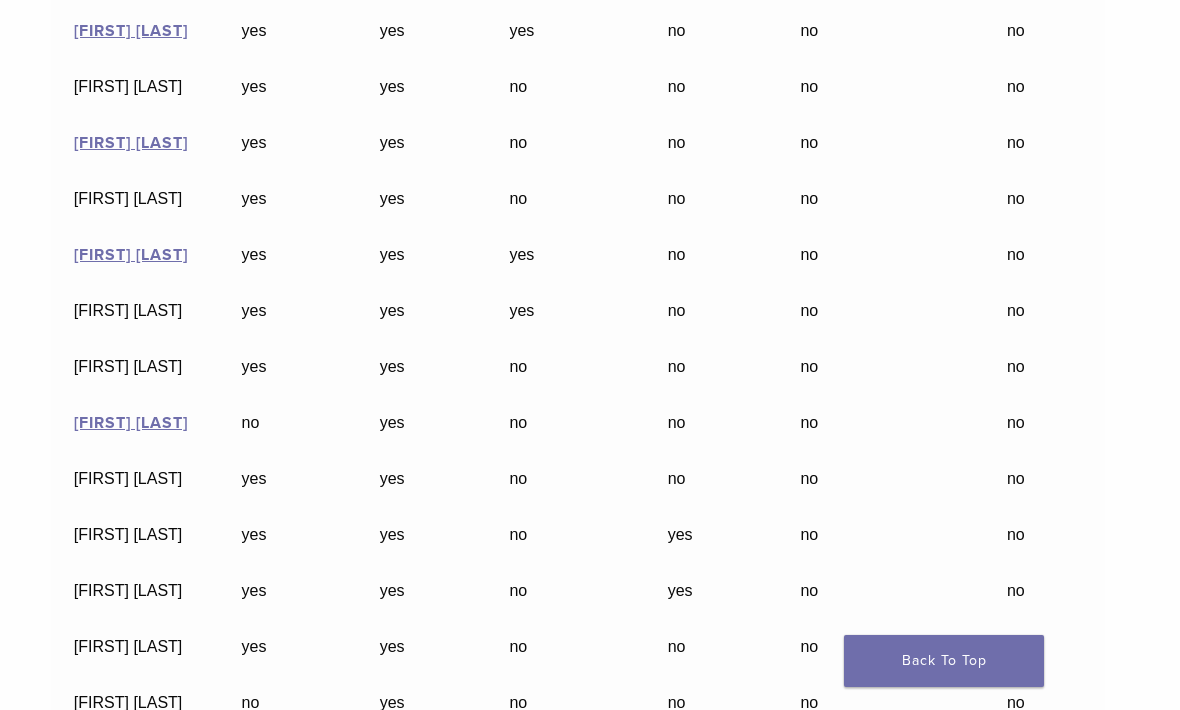 scroll, scrollTop: 9567, scrollLeft: 12, axis: both 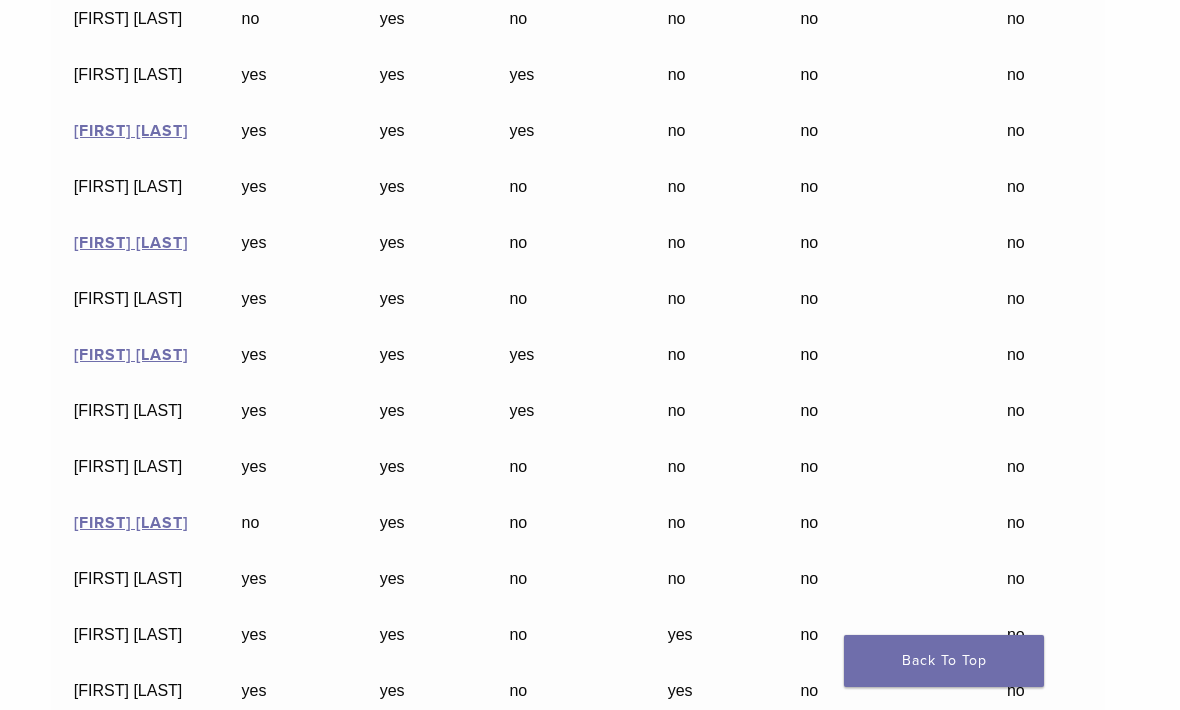 click on "Tiffanie Sun" at bounding box center (135, 635) 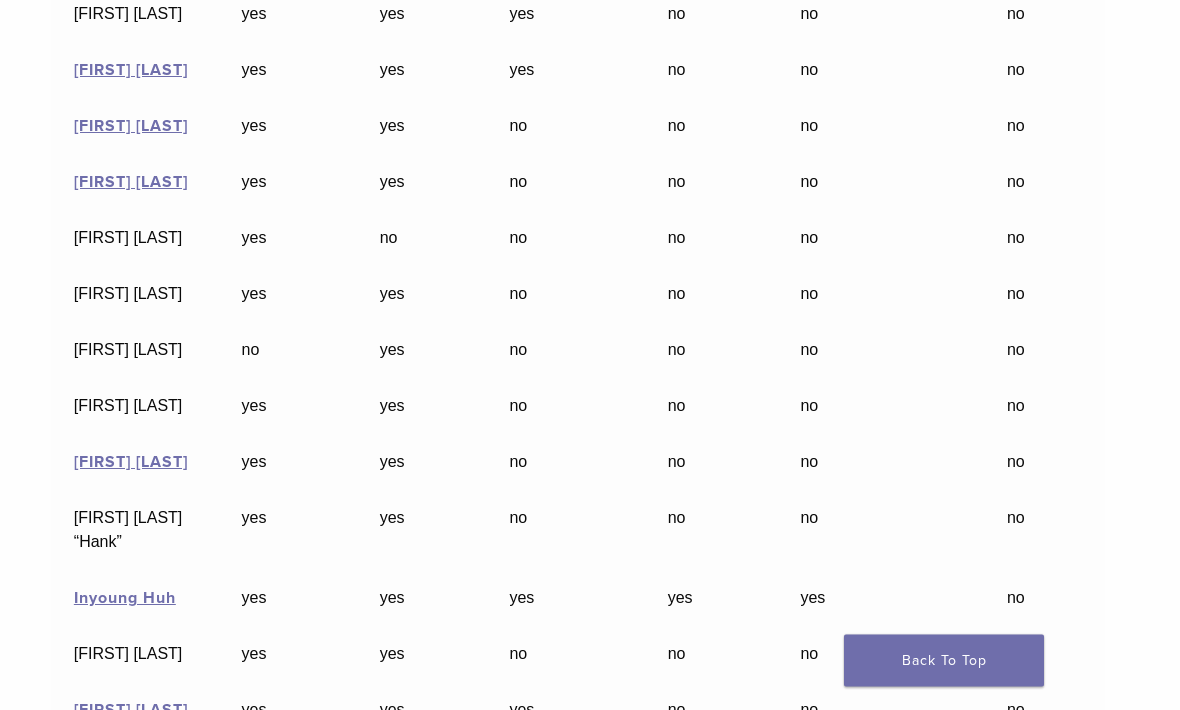 scroll, scrollTop: 4829, scrollLeft: 12, axis: both 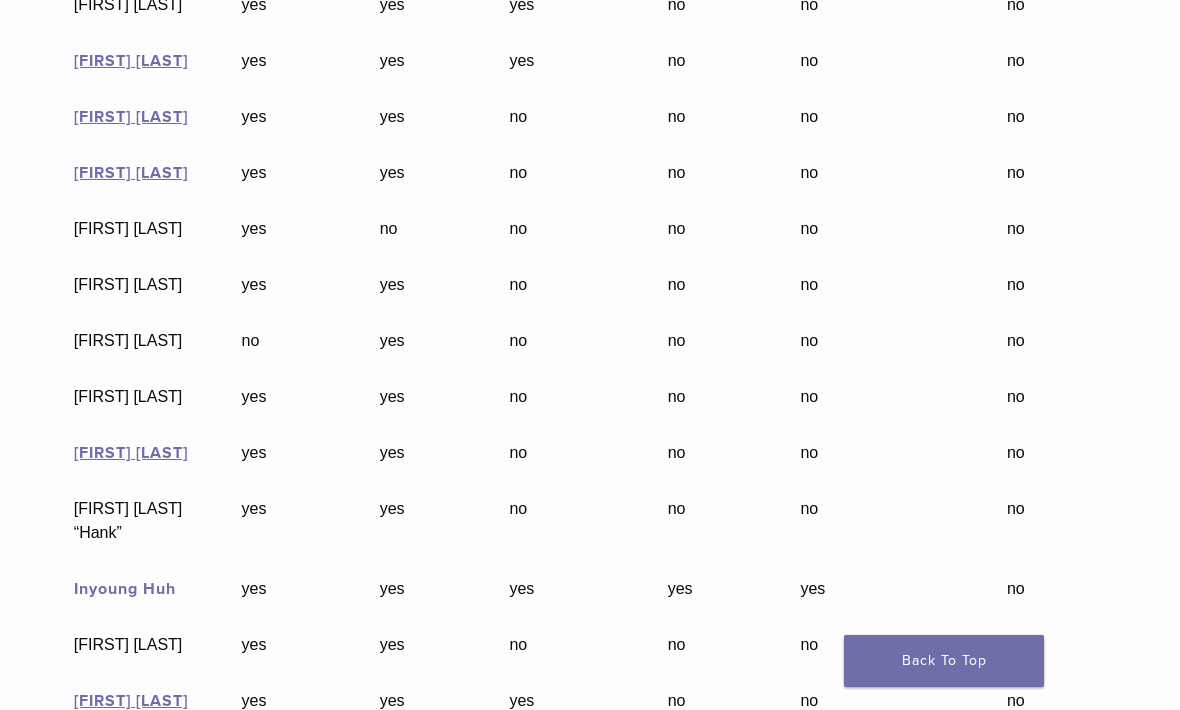 click on "Inyoung Huh" at bounding box center [125, 589] 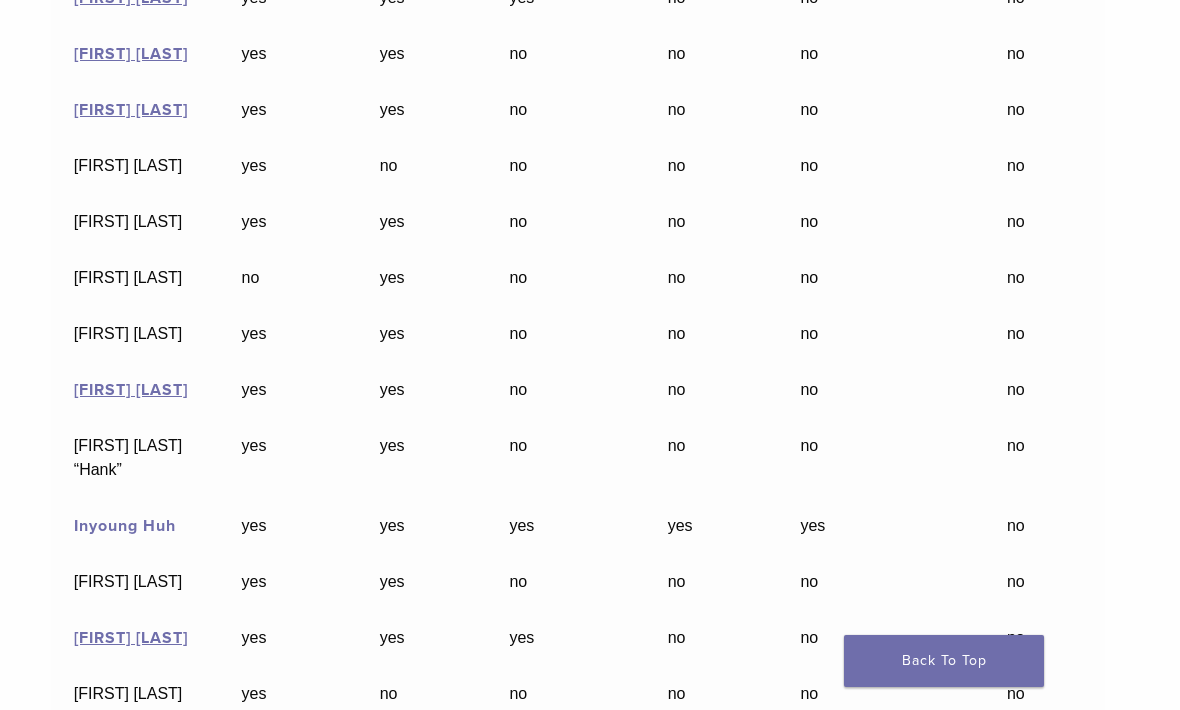 scroll, scrollTop: 4895, scrollLeft: 12, axis: both 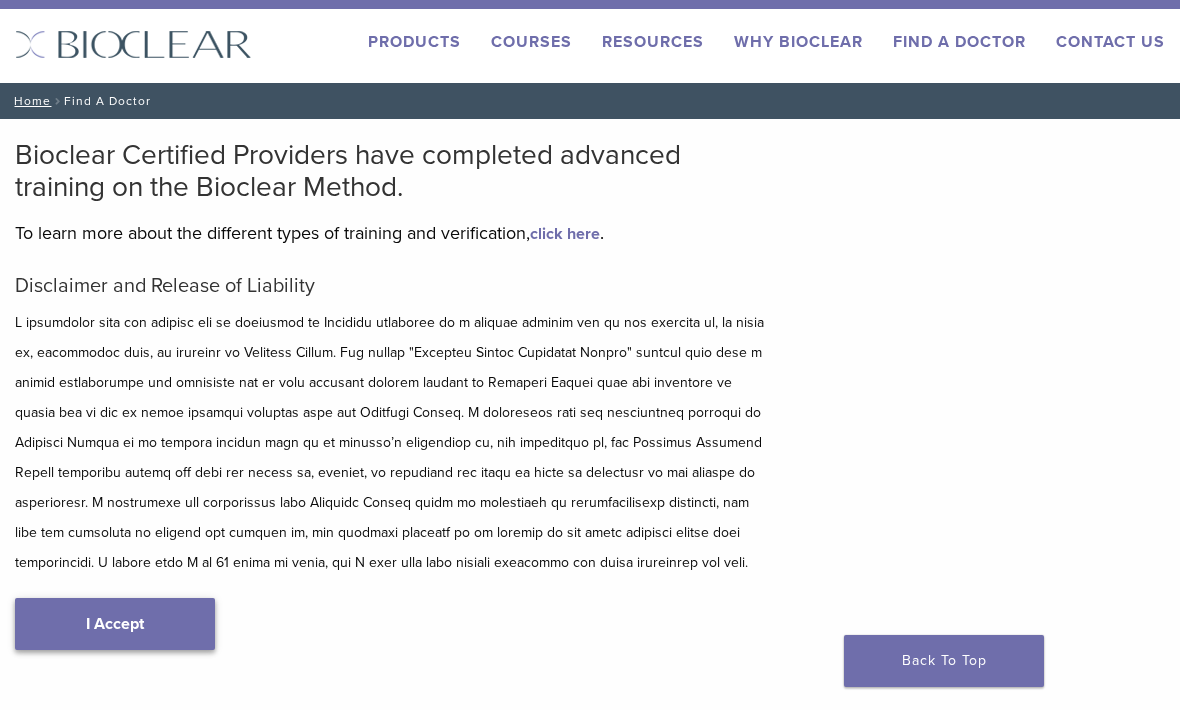 click on "I Accept" at bounding box center (115, 624) 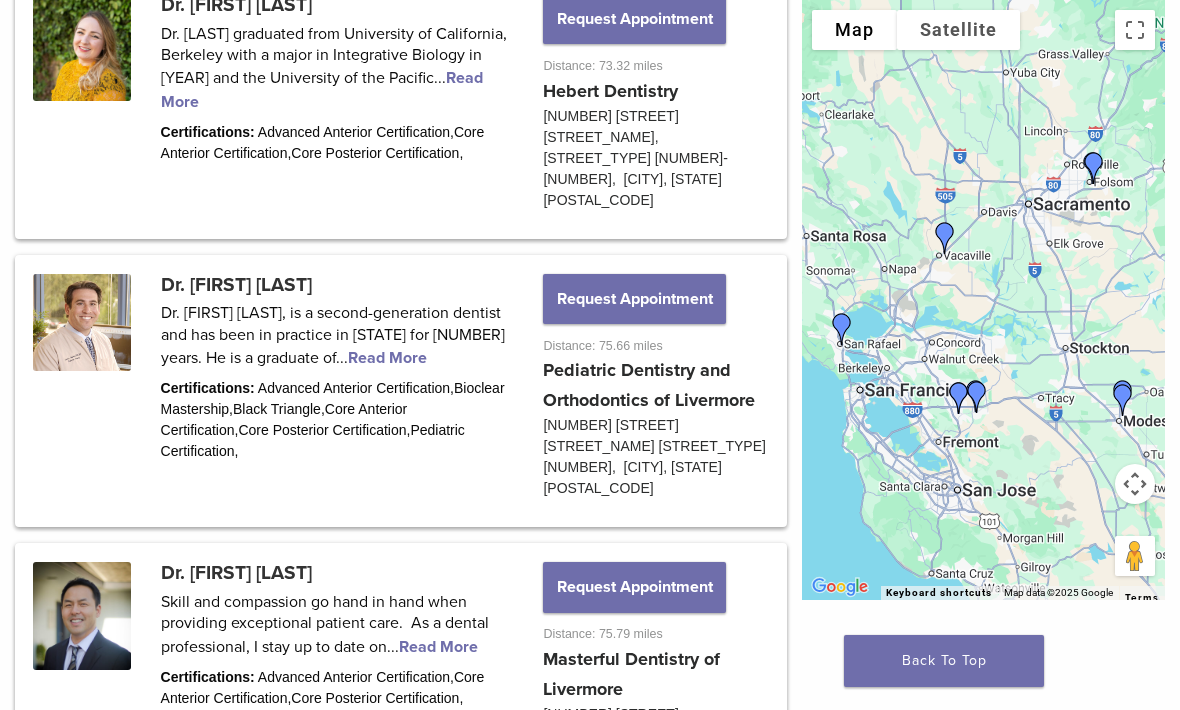 scroll, scrollTop: 2177, scrollLeft: 0, axis: vertical 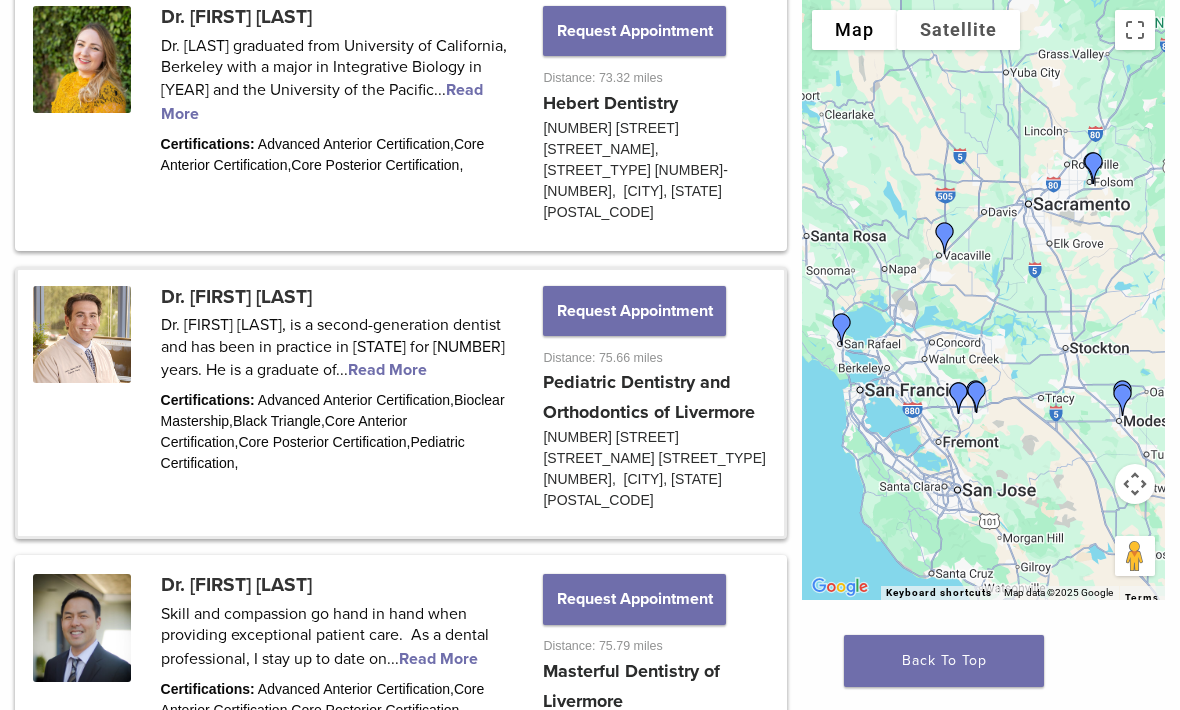 click at bounding box center (401, 403) 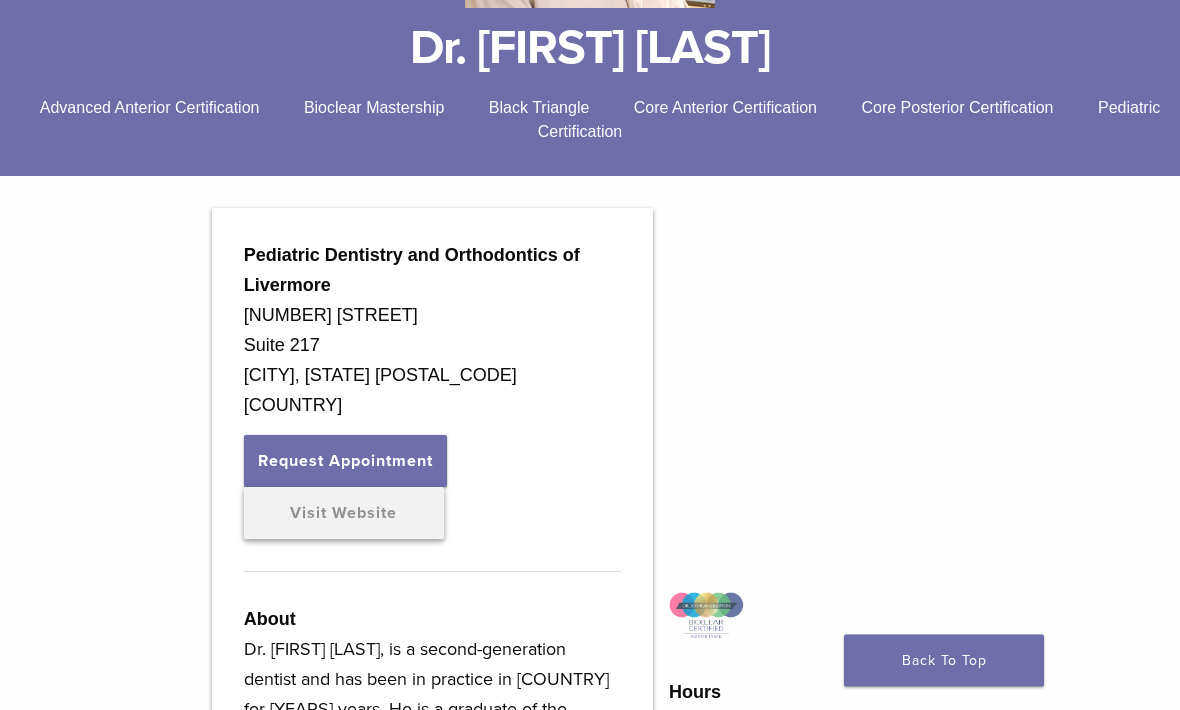 scroll, scrollTop: 480, scrollLeft: 0, axis: vertical 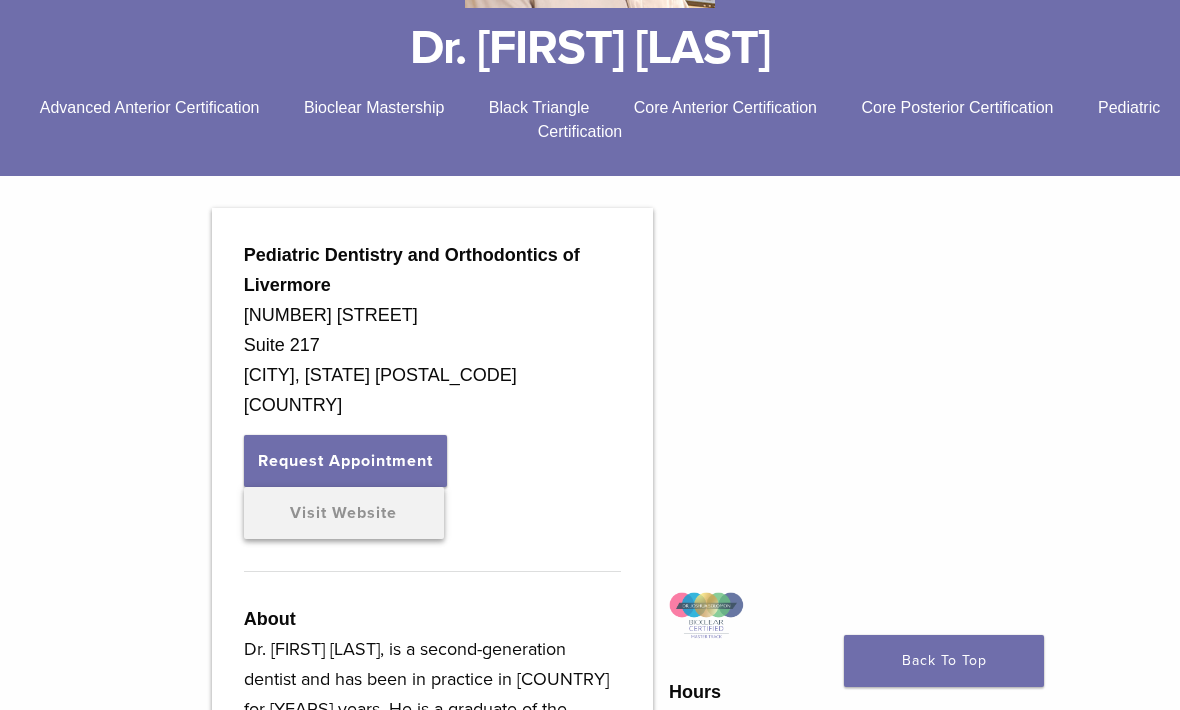 click on "Visit Website" at bounding box center [344, 513] 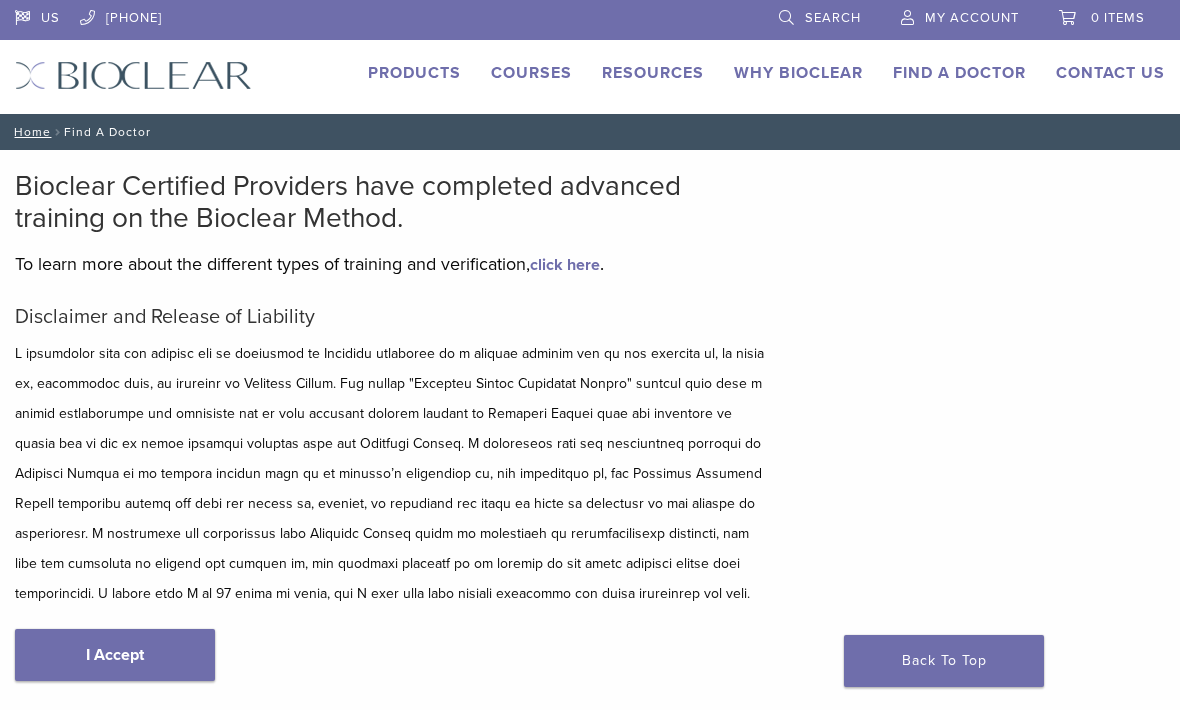 scroll, scrollTop: 509, scrollLeft: 0, axis: vertical 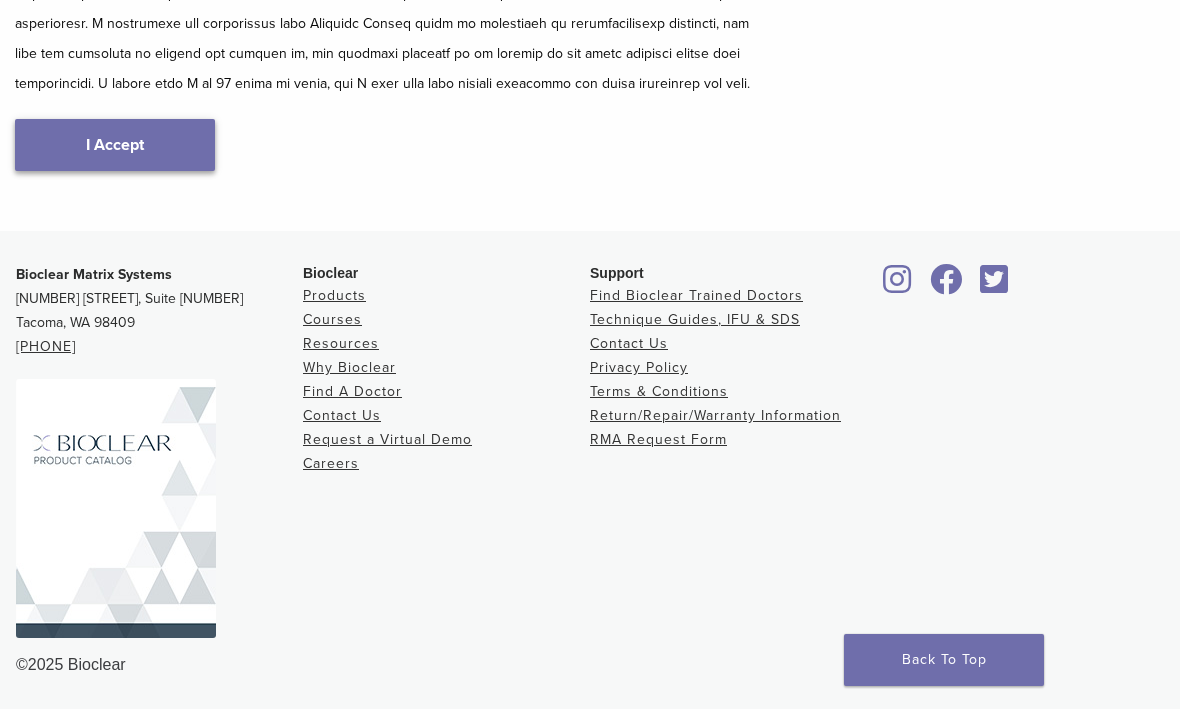 click on "I Accept" at bounding box center [115, 146] 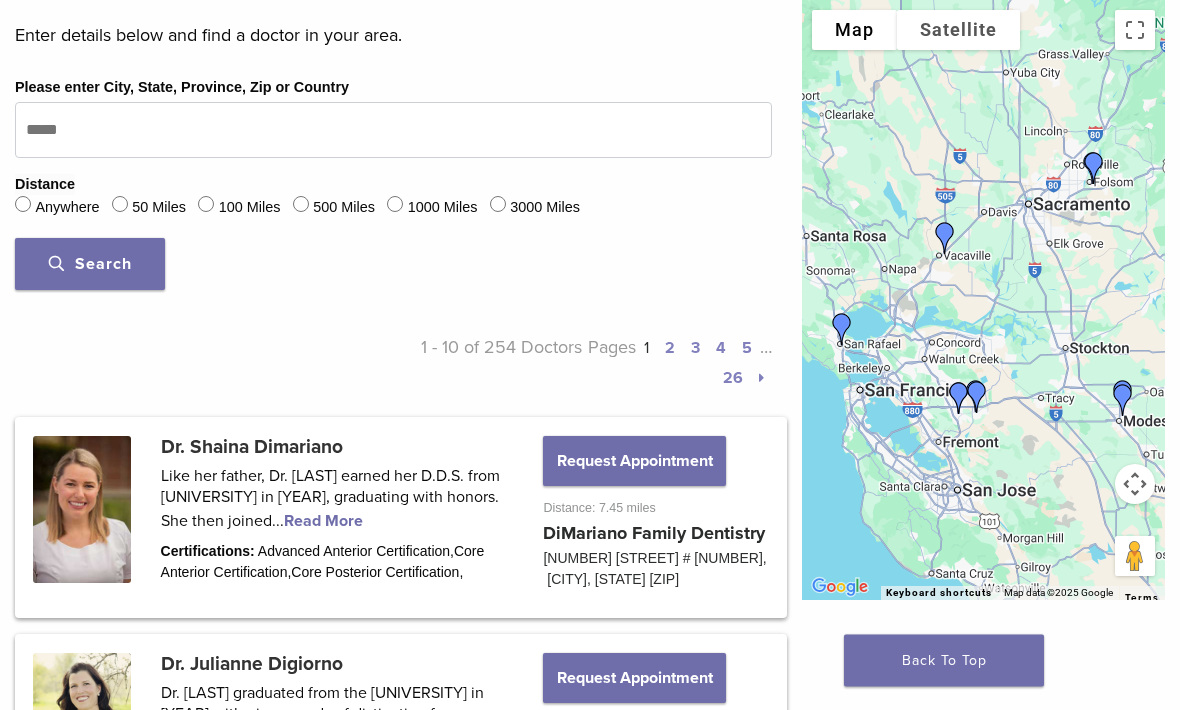 scroll, scrollTop: 681, scrollLeft: 15, axis: both 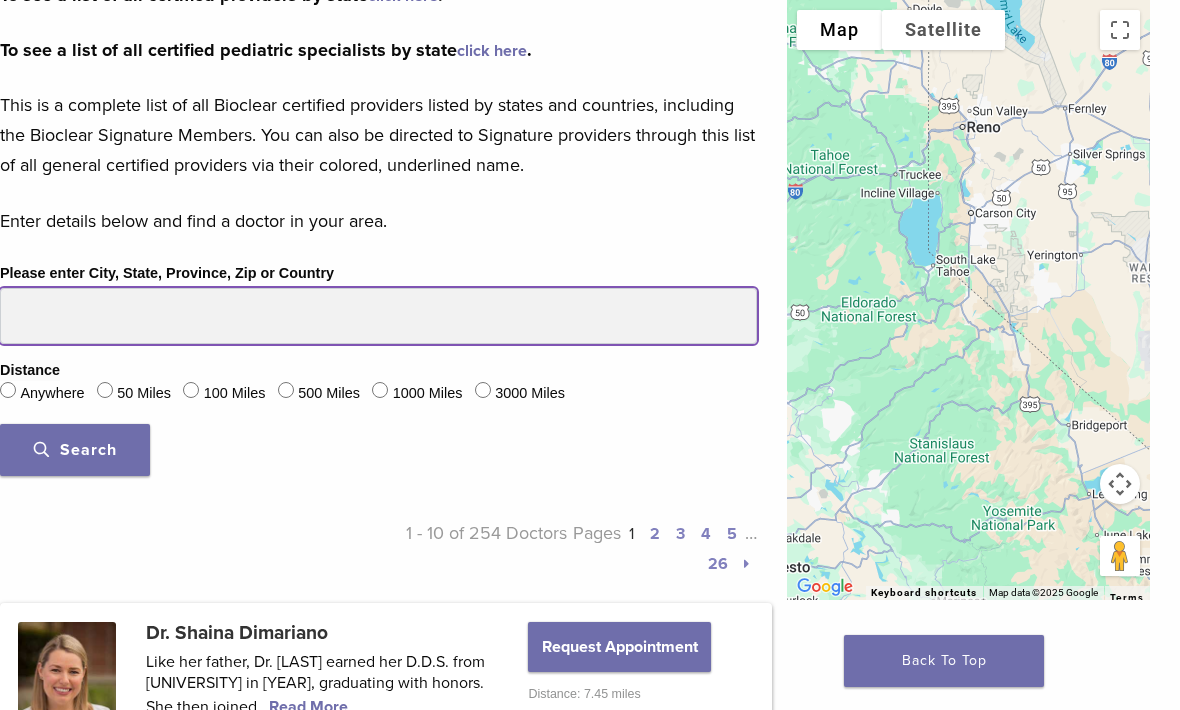 click on "Please enter City, State, Province, Zip or Country" at bounding box center (378, 316) 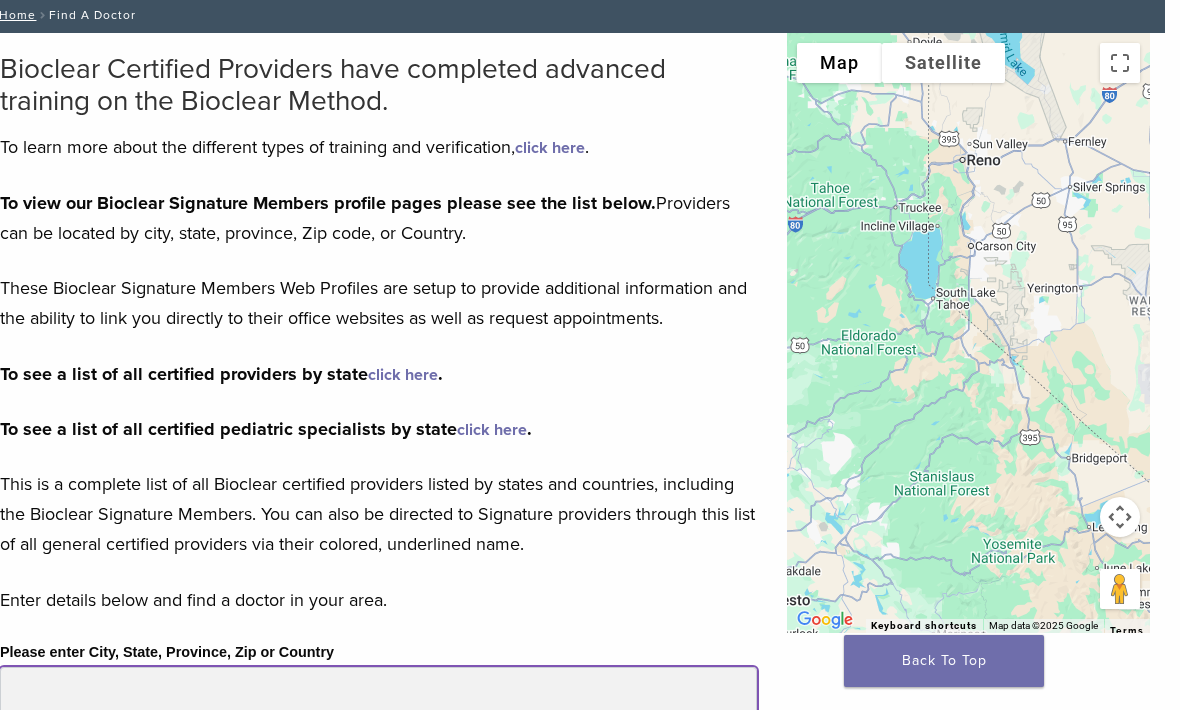 scroll, scrollTop: 0, scrollLeft: 15, axis: horizontal 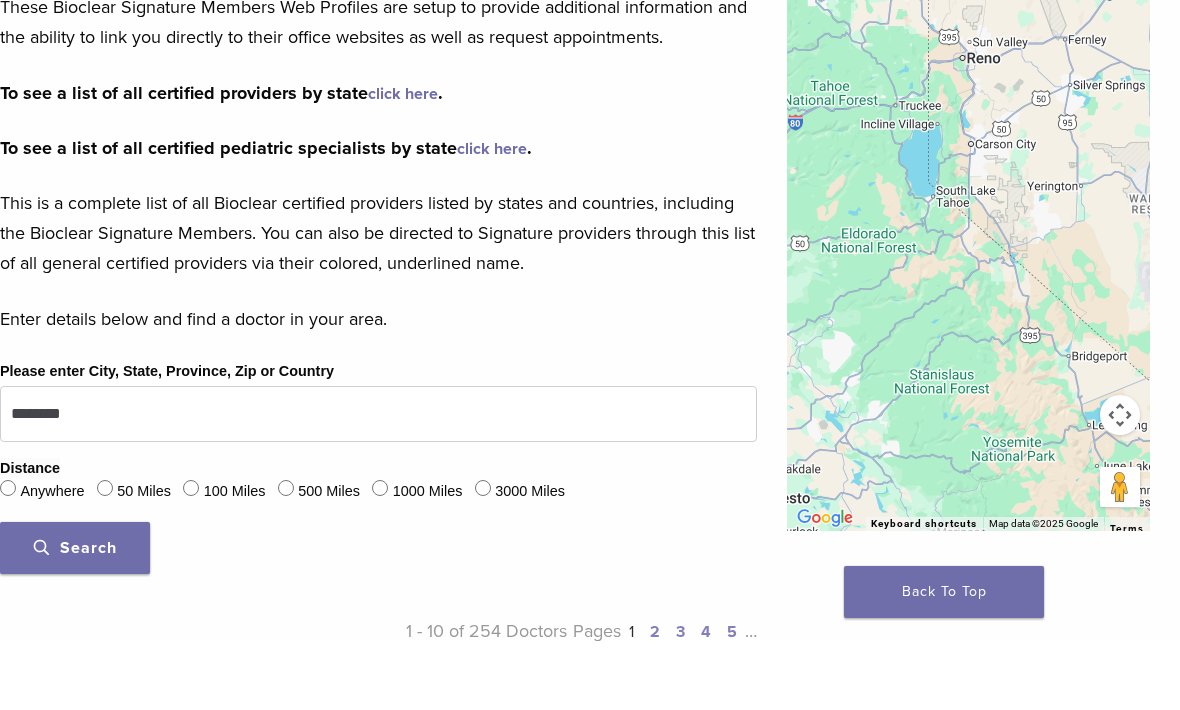 click on "Please enter City, State, Province, Zip or Country
********
Distance
Anywhere
50 Miles
100 Miles
500 Miles
1000 Miles
3000 Miles
Search" at bounding box center [378, 543] 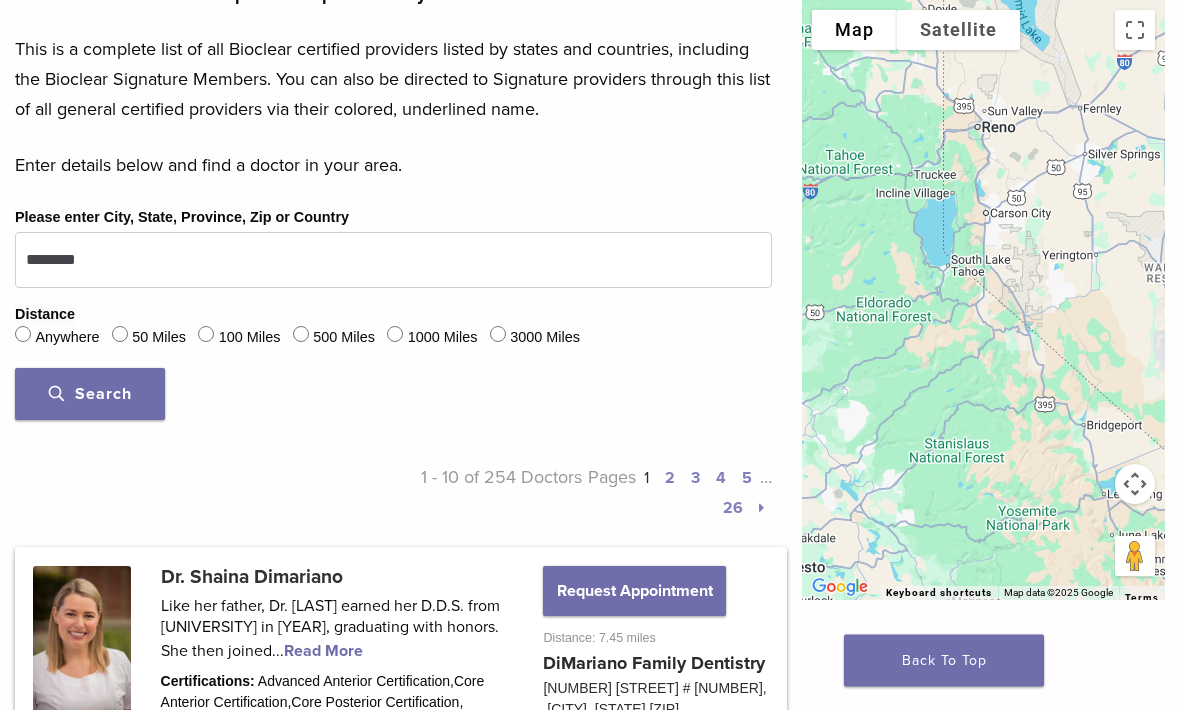 scroll, scrollTop: 522, scrollLeft: 0, axis: vertical 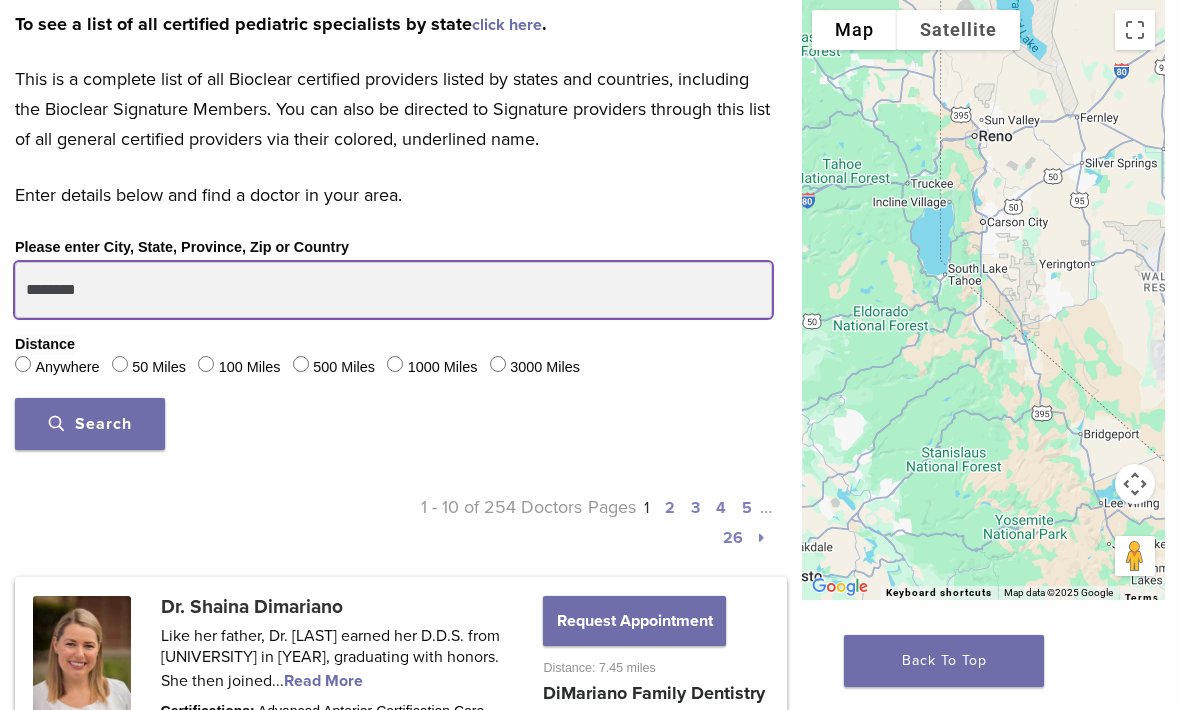 click on "********" at bounding box center [393, 290] 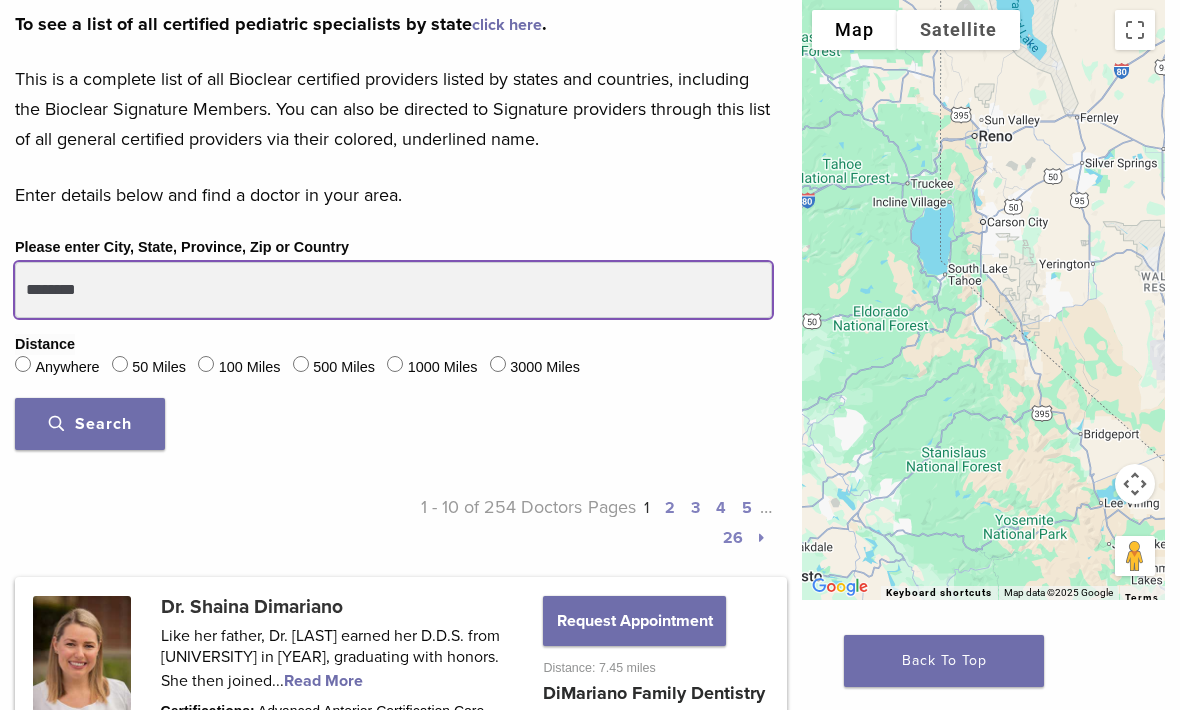 click on "Search" at bounding box center [90, 424] 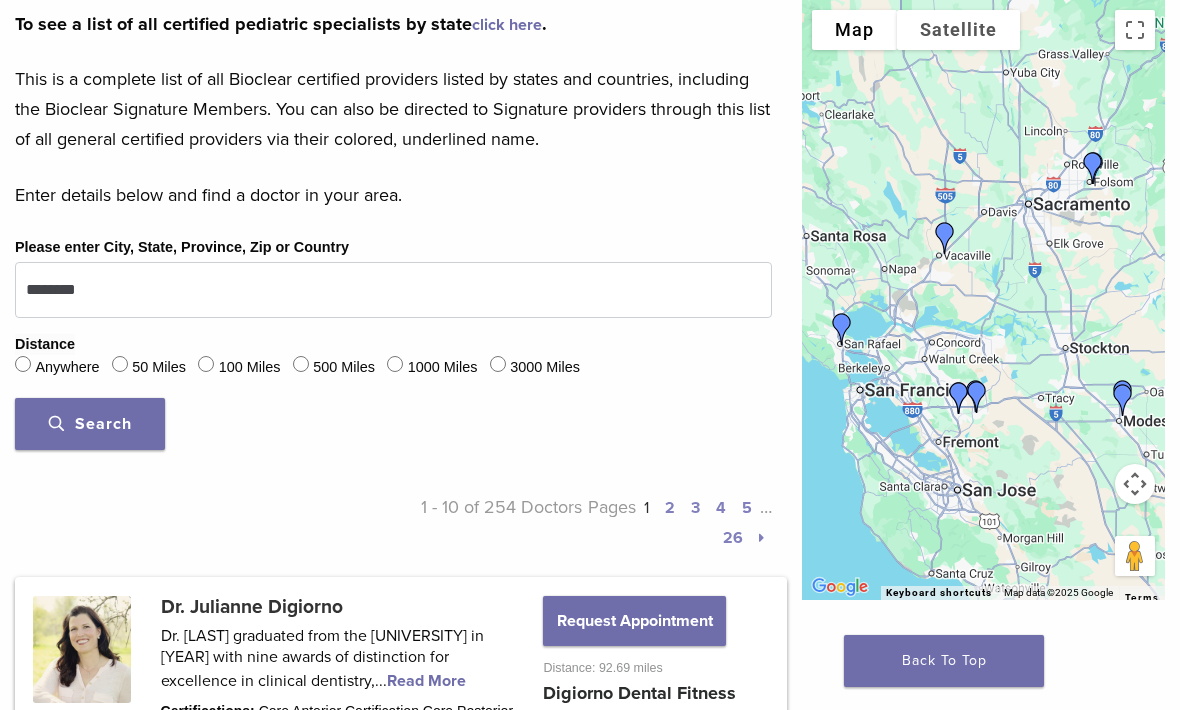 click on "Search" at bounding box center [393, 424] 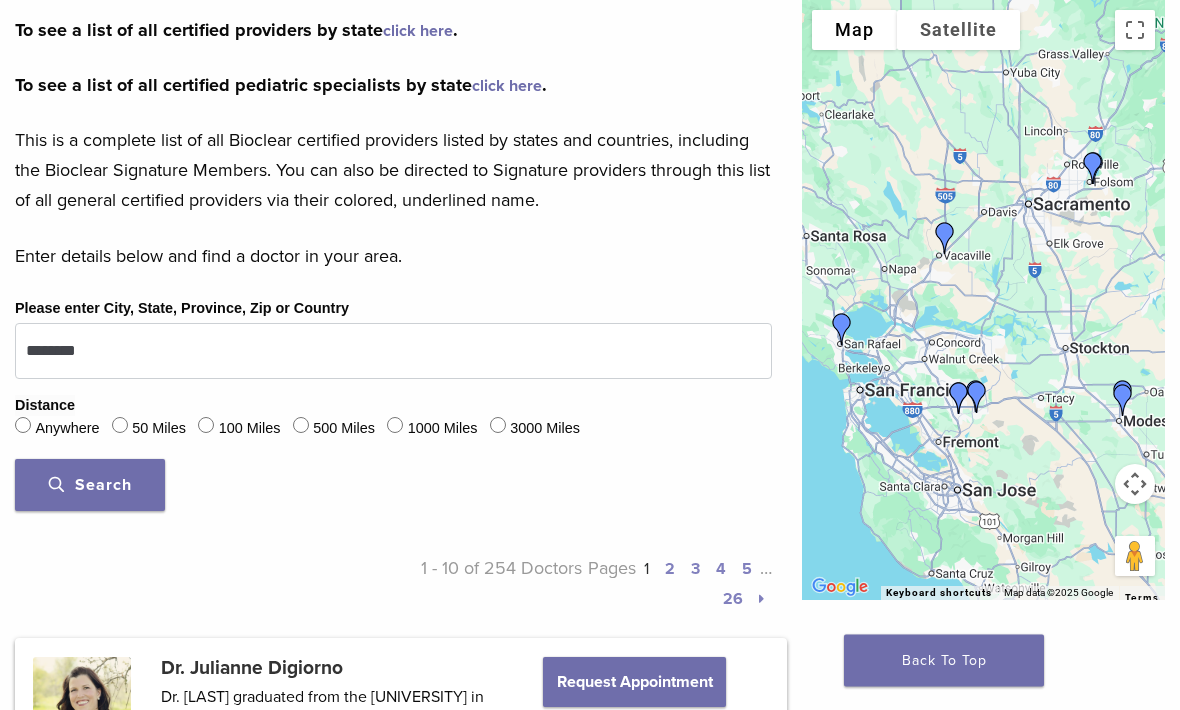 scroll, scrollTop: 441, scrollLeft: 0, axis: vertical 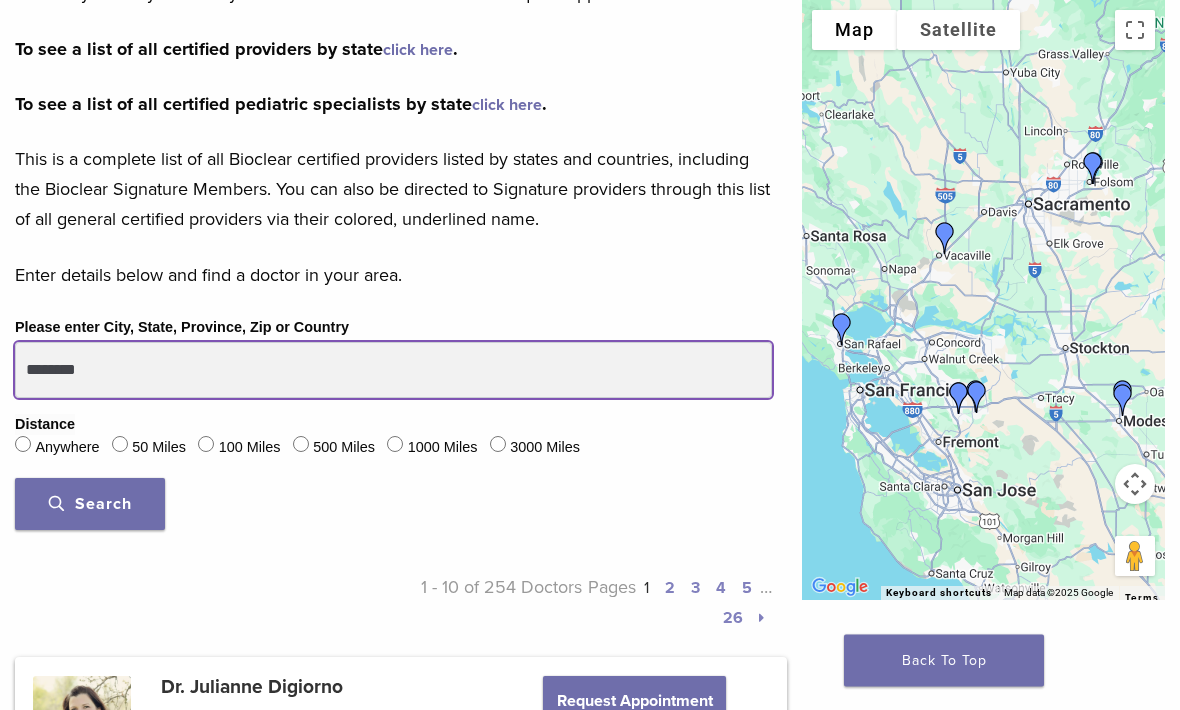 click on "********" at bounding box center (393, 371) 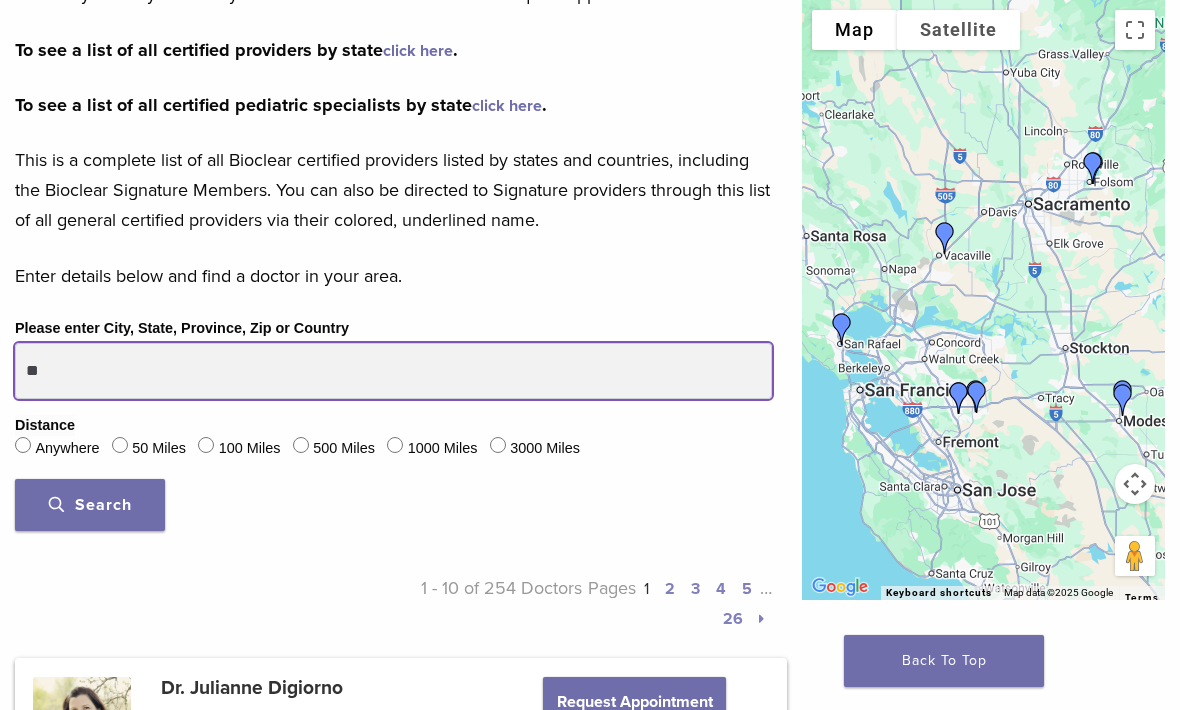 type on "*" 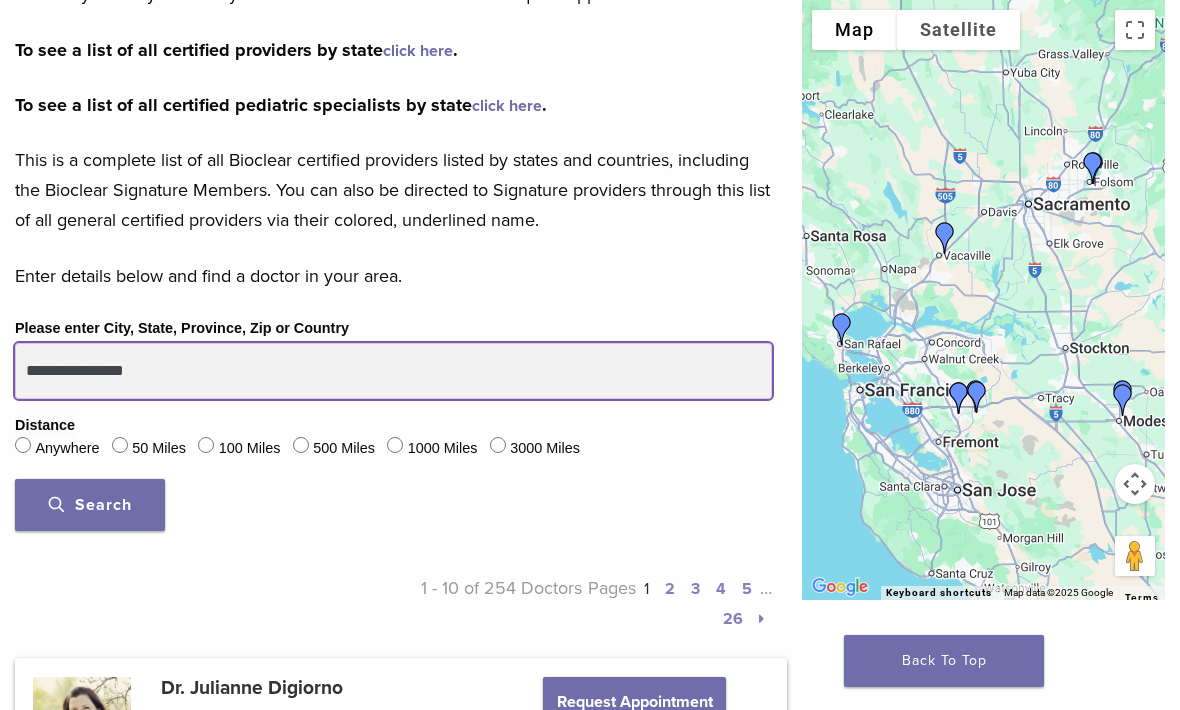 type on "**********" 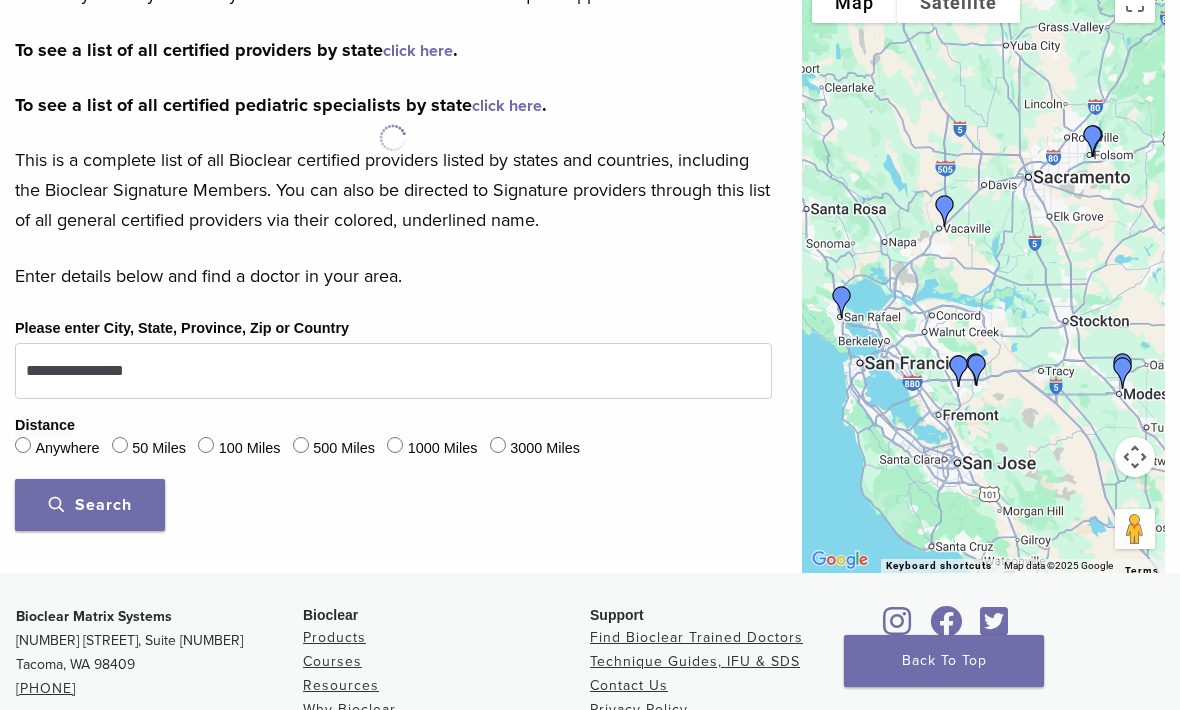 click on "Search" at bounding box center [90, 505] 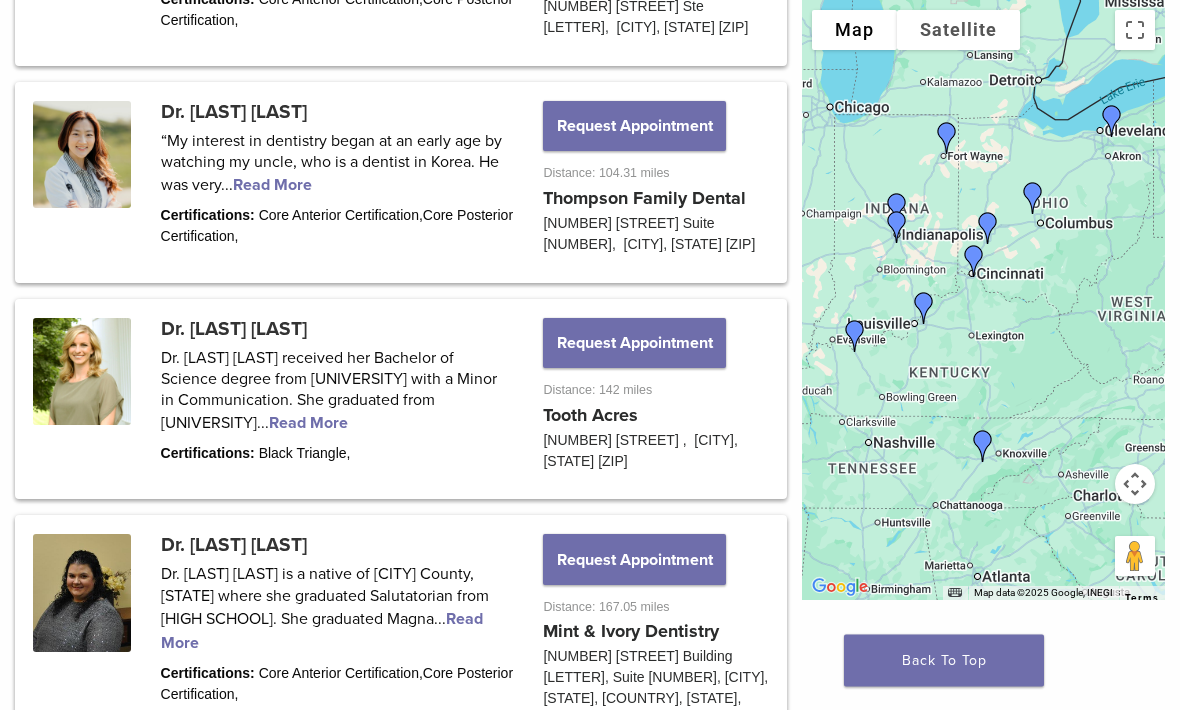 scroll, scrollTop: 2132, scrollLeft: 0, axis: vertical 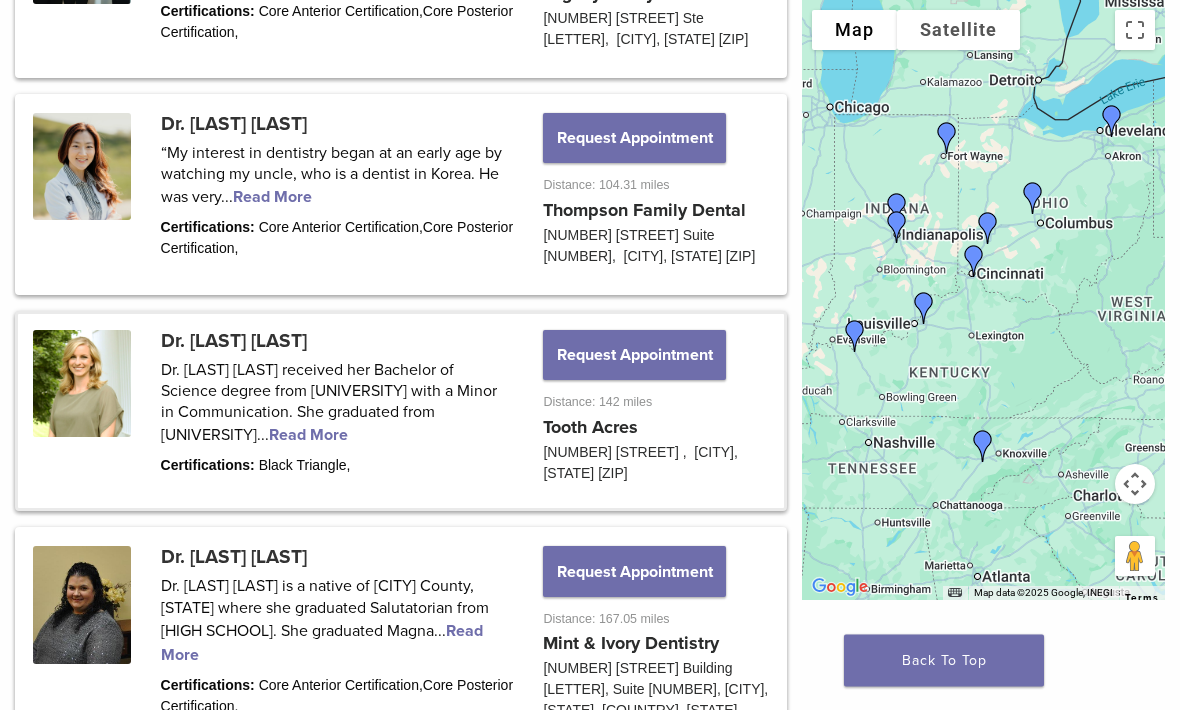 click at bounding box center [401, 412] 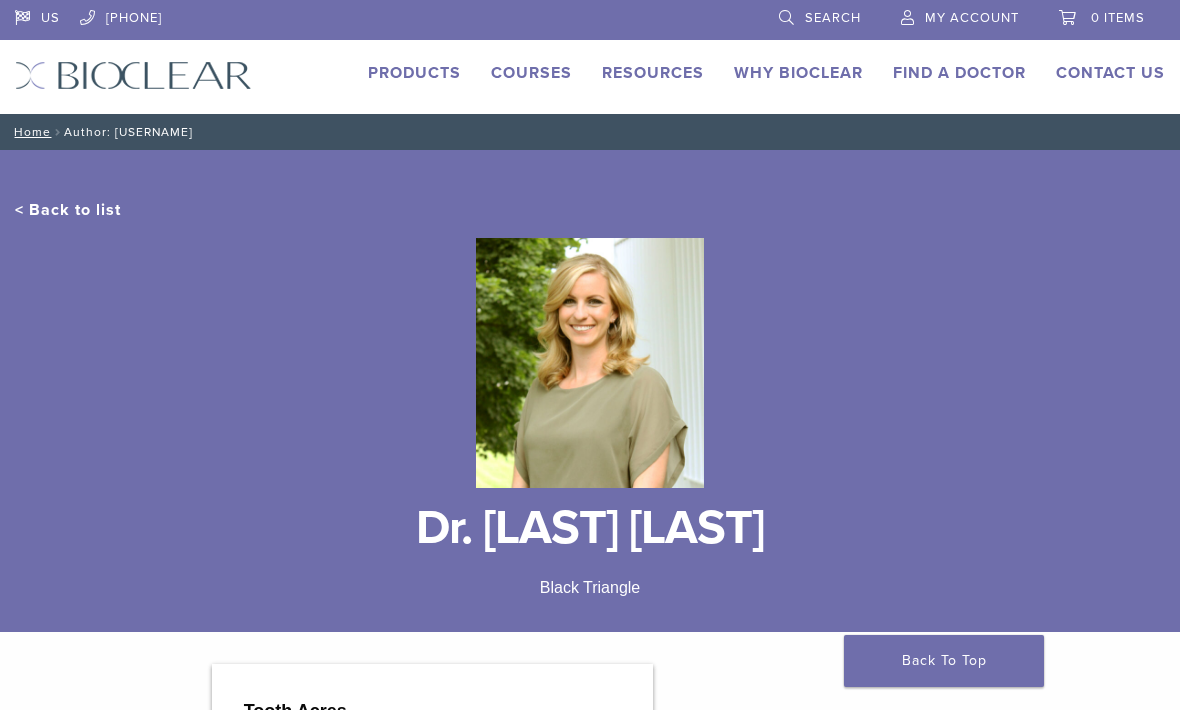 scroll, scrollTop: 0, scrollLeft: 0, axis: both 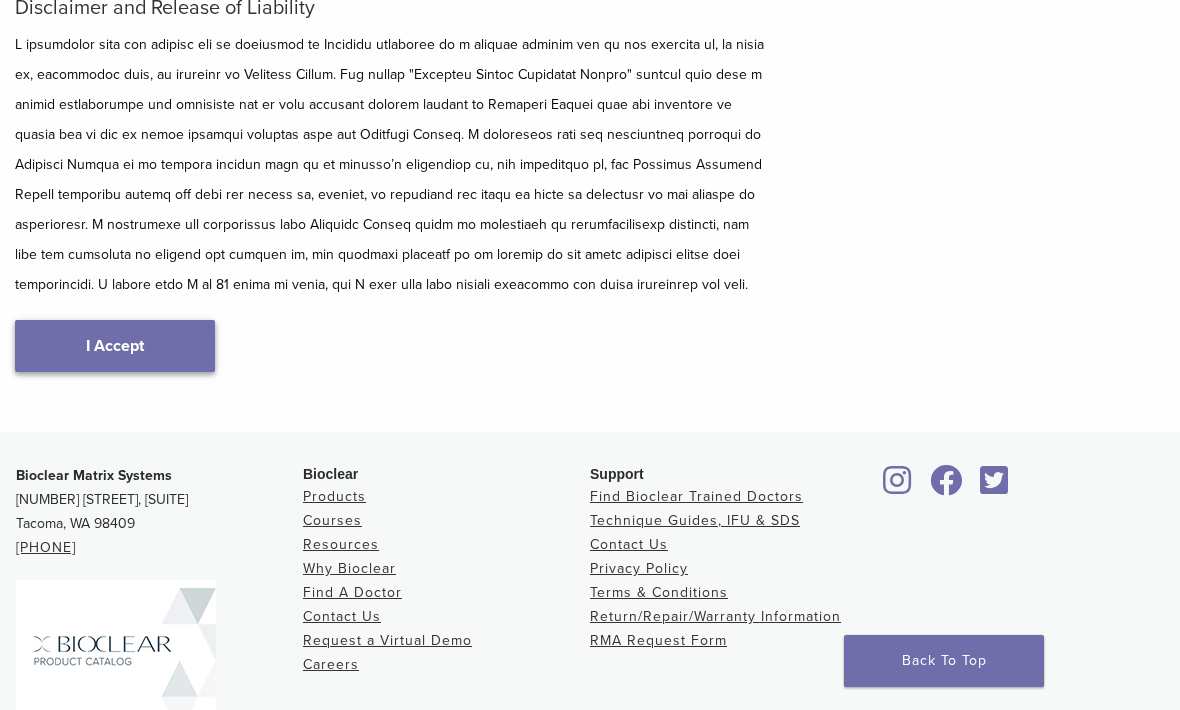 click on "I Accept" at bounding box center [115, 346] 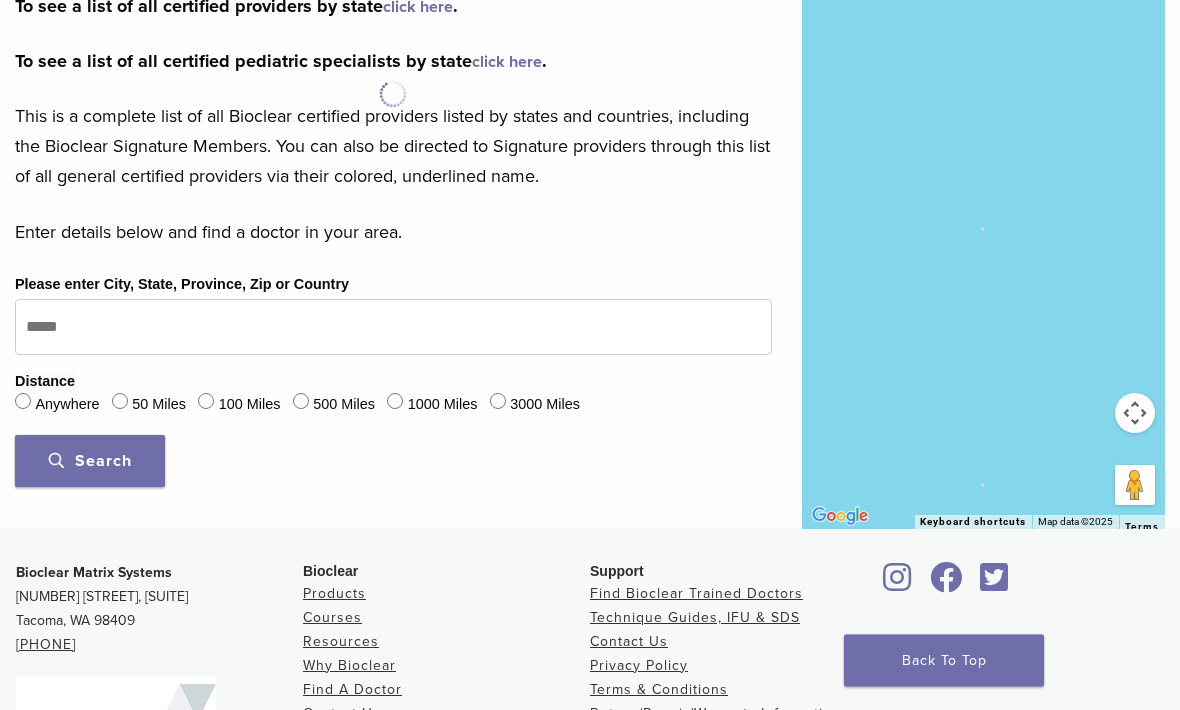 scroll, scrollTop: 462, scrollLeft: 0, axis: vertical 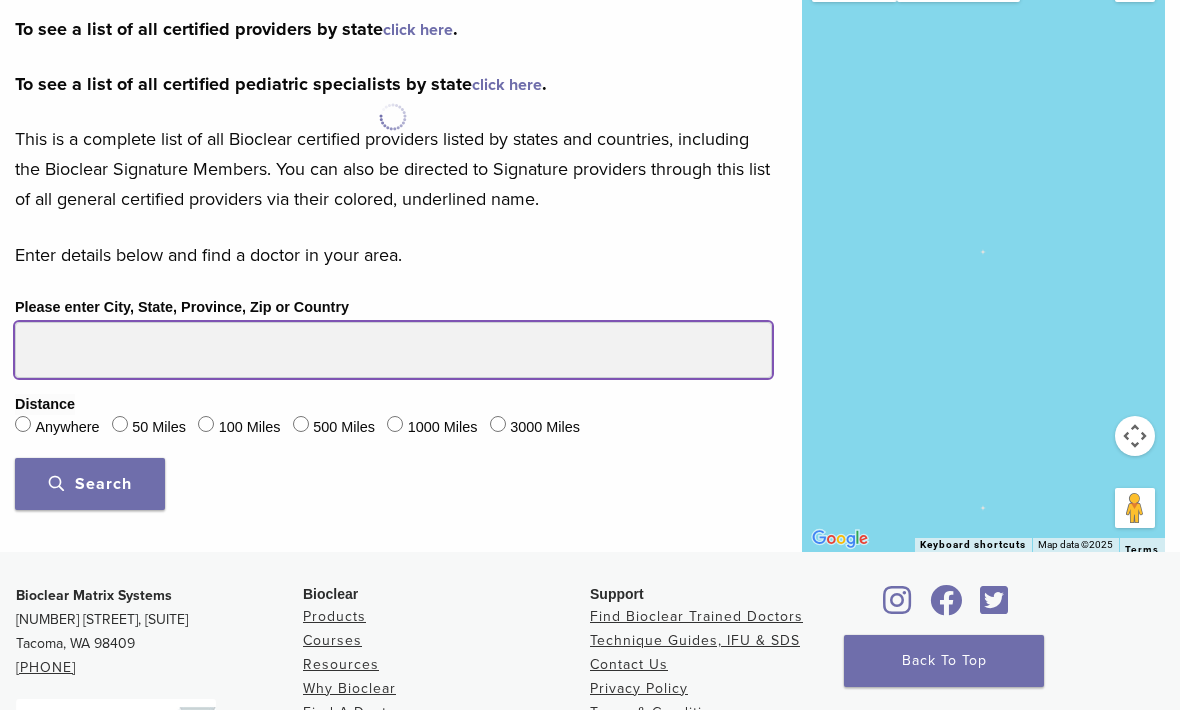 click on "Please enter City, State, Province, Zip or Country" at bounding box center [393, 350] 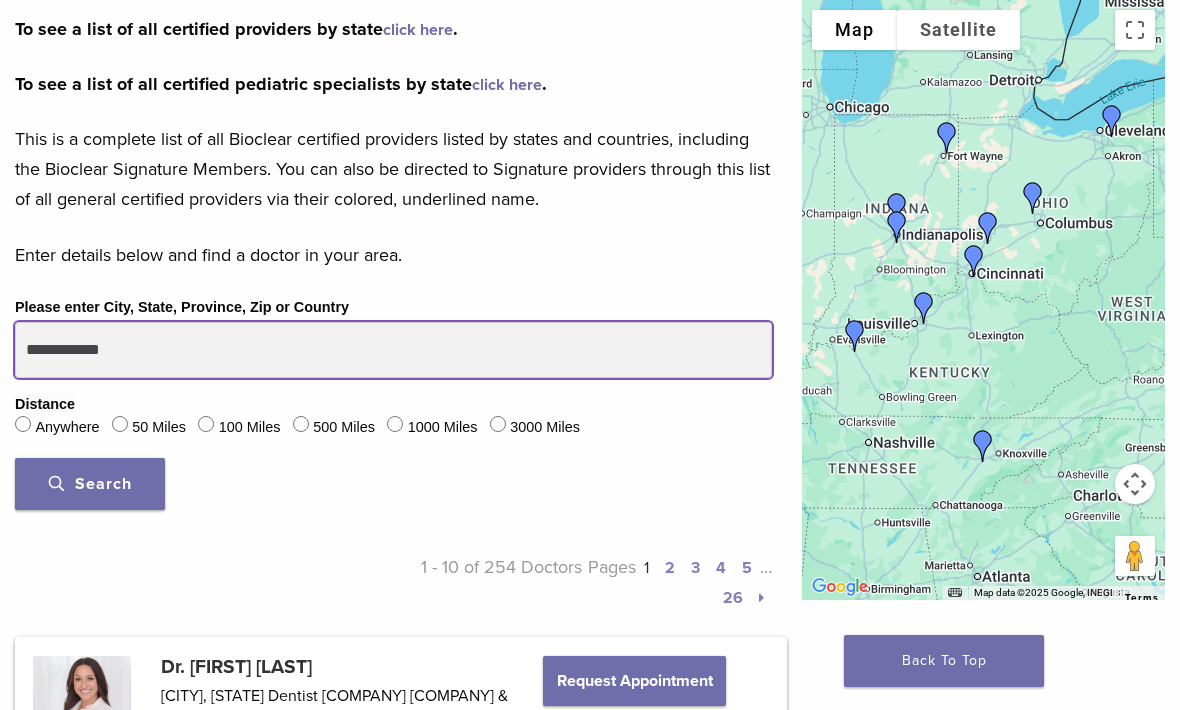 type on "**********" 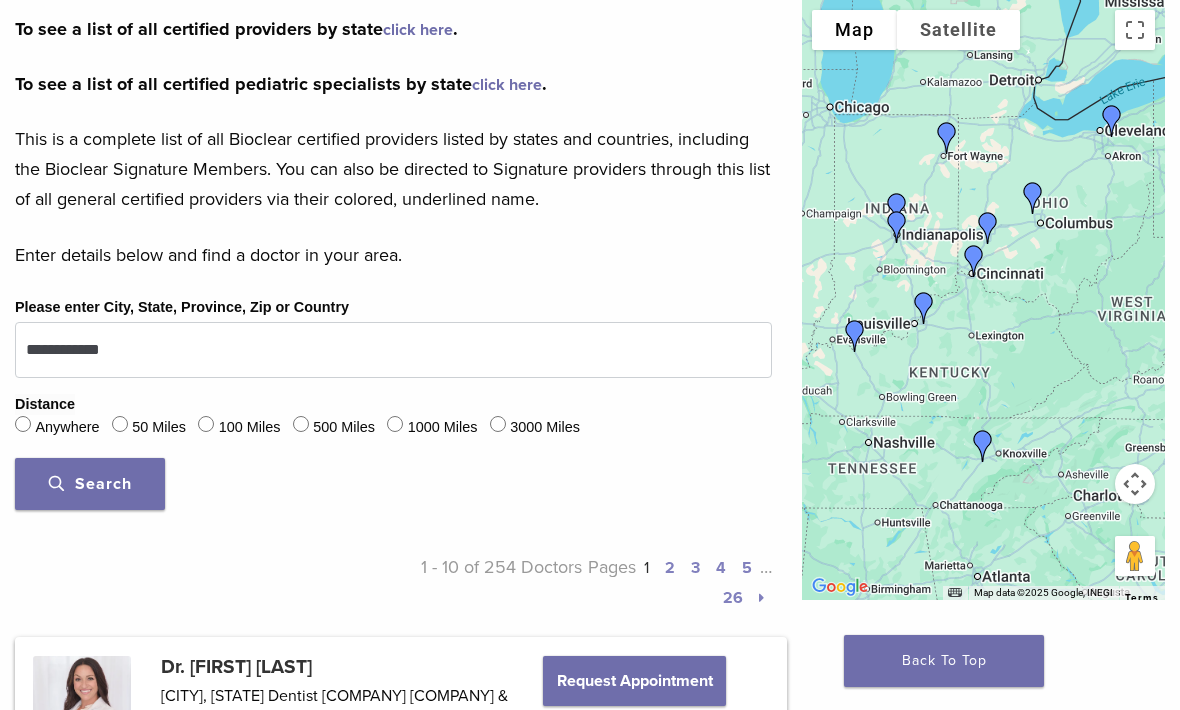 click on "Search" at bounding box center [90, 484] 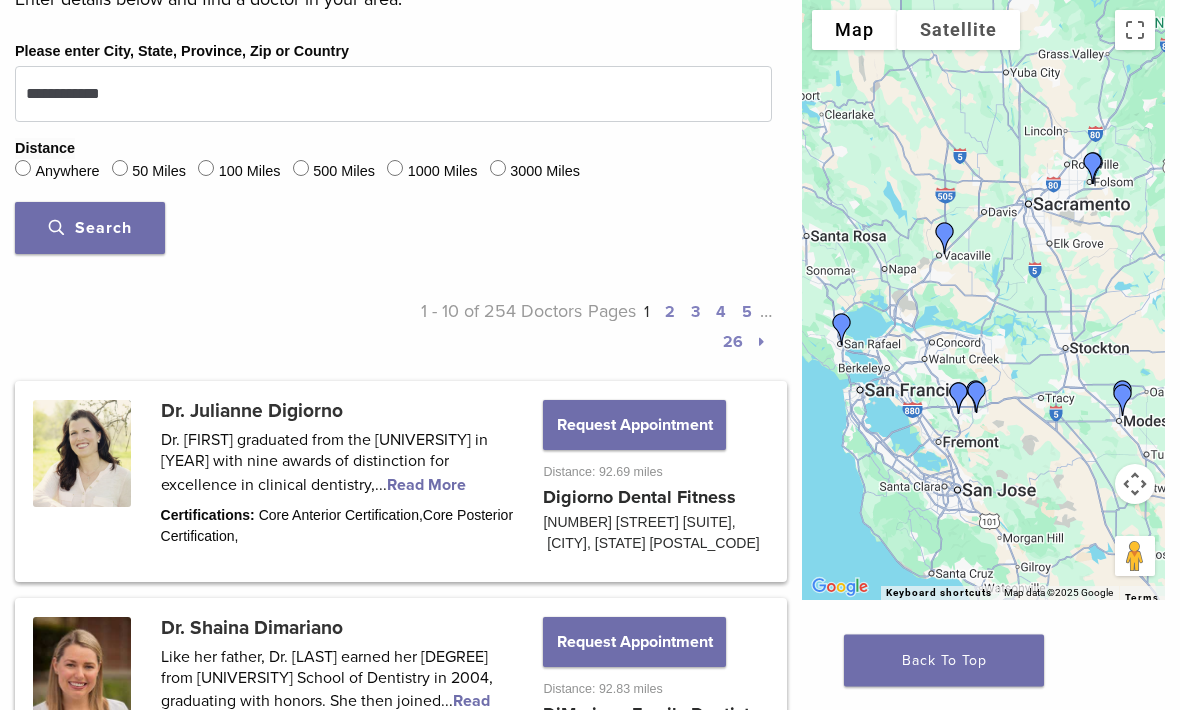 scroll, scrollTop: 711, scrollLeft: 0, axis: vertical 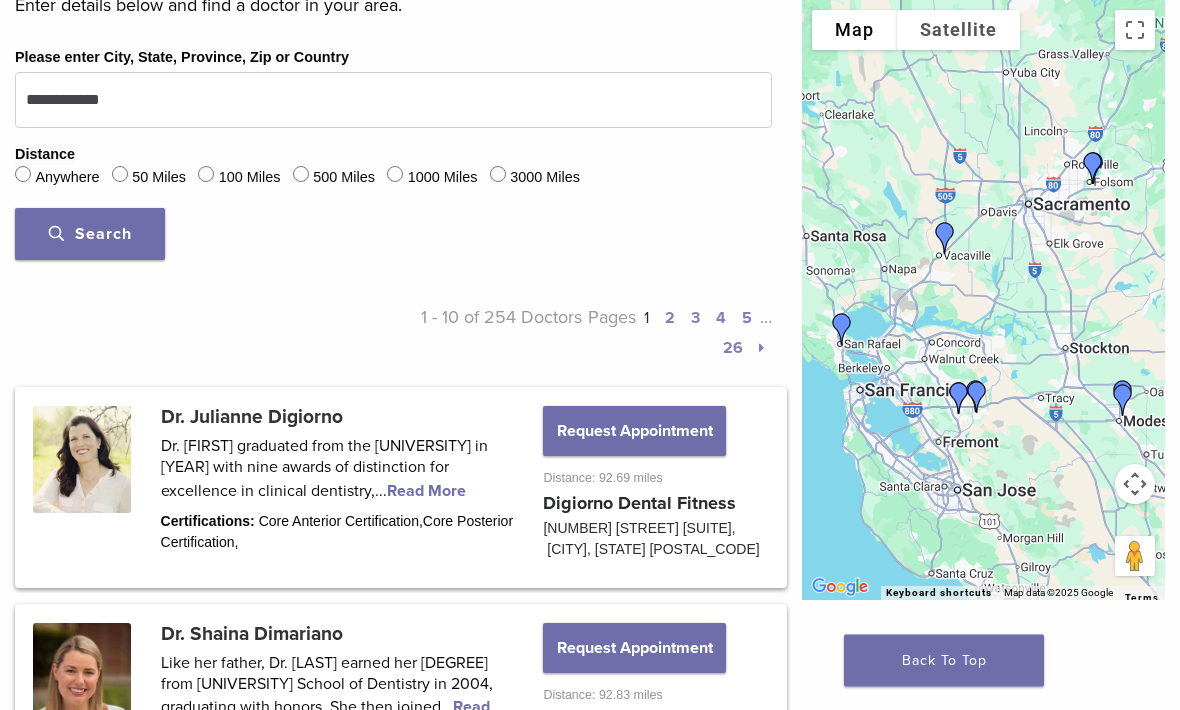 click at bounding box center (761, 349) 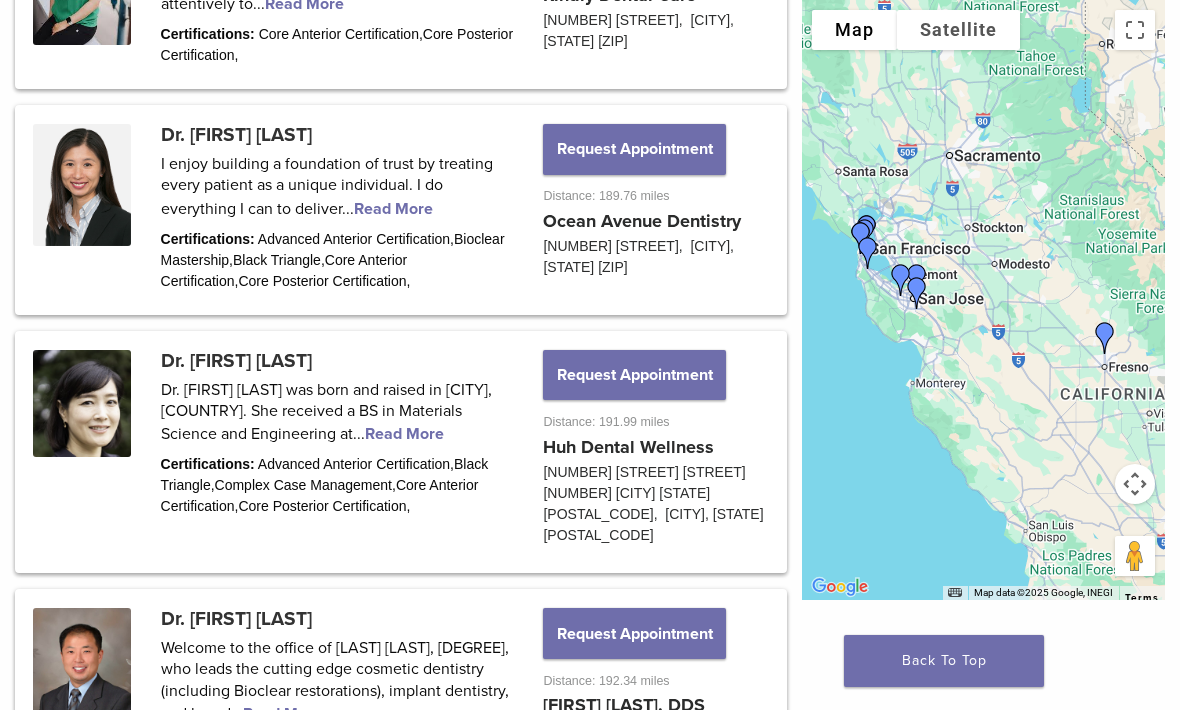 scroll, scrollTop: 2407, scrollLeft: 0, axis: vertical 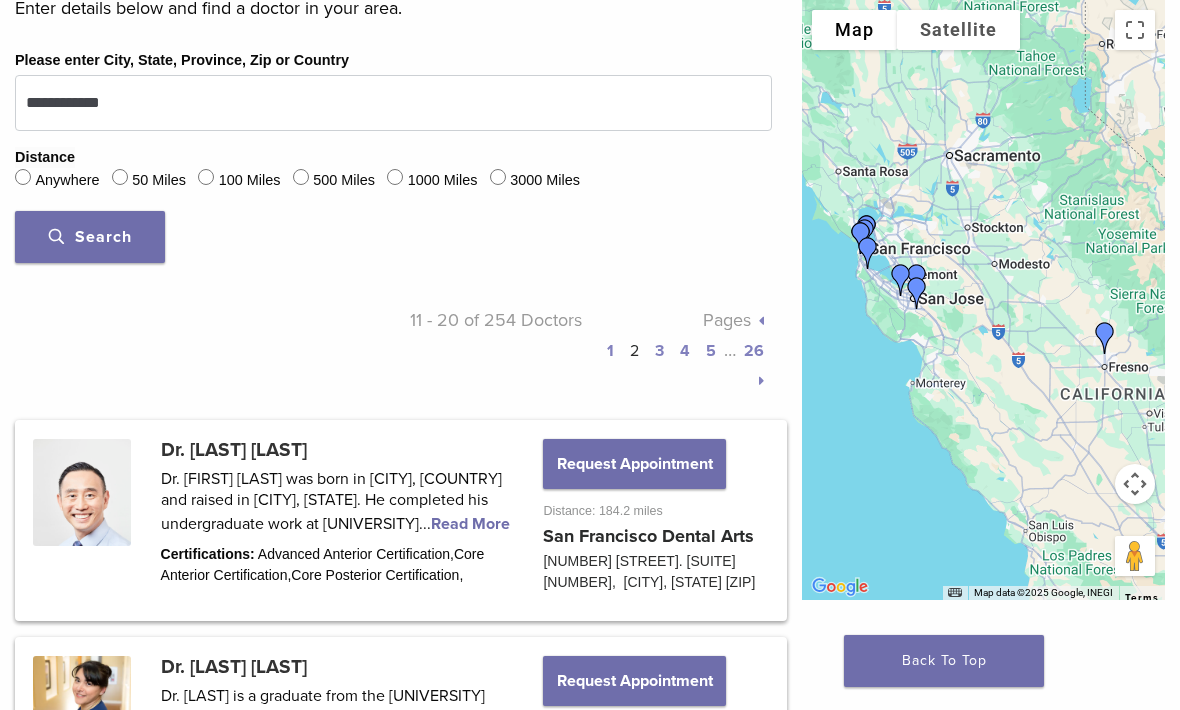 click at bounding box center [761, 381] 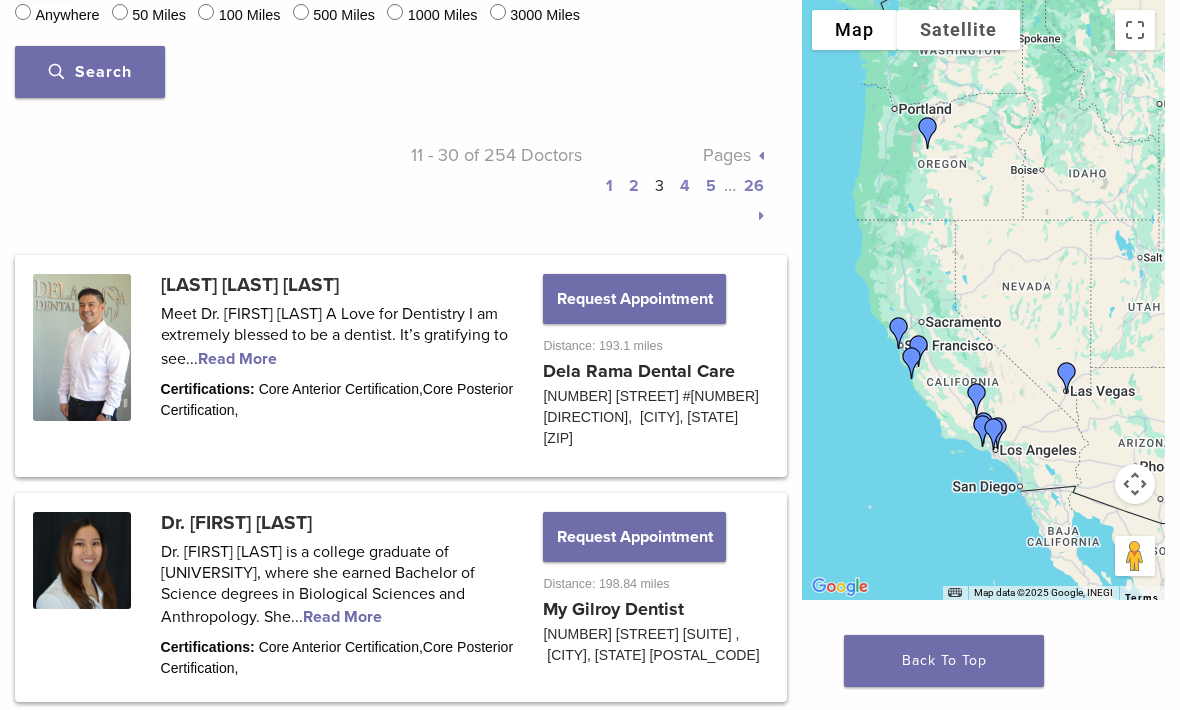 scroll, scrollTop: 829, scrollLeft: 0, axis: vertical 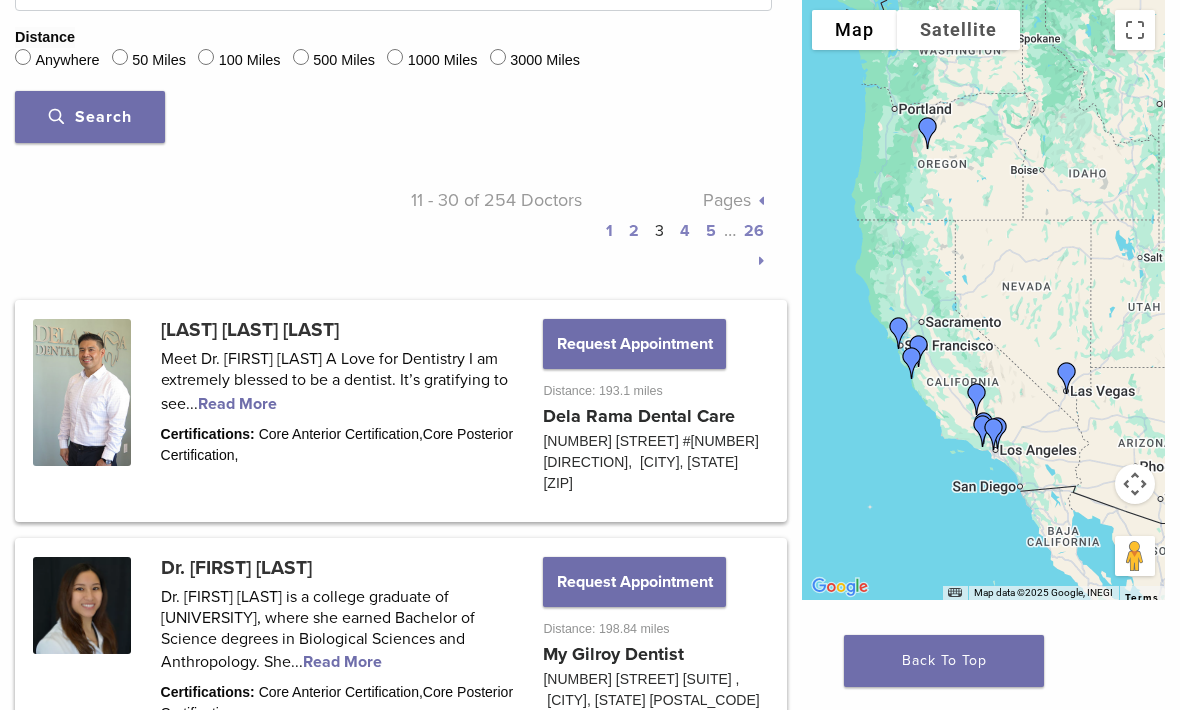 click at bounding box center [761, 261] 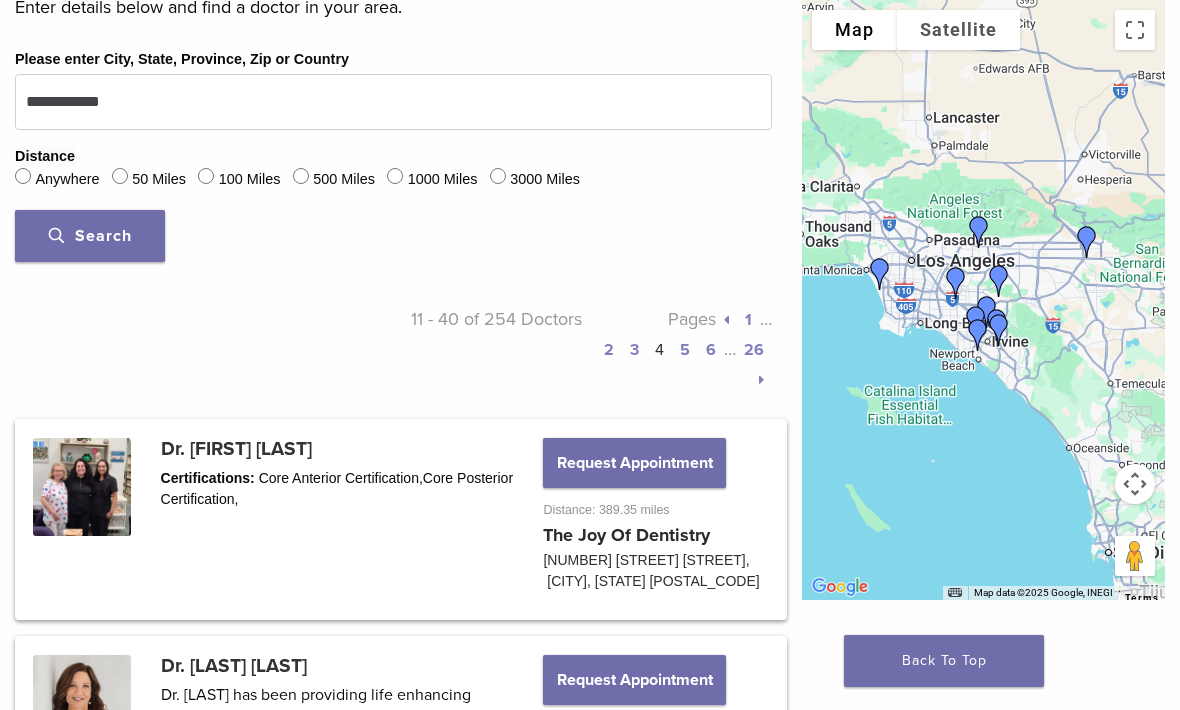 scroll, scrollTop: 758, scrollLeft: 0, axis: vertical 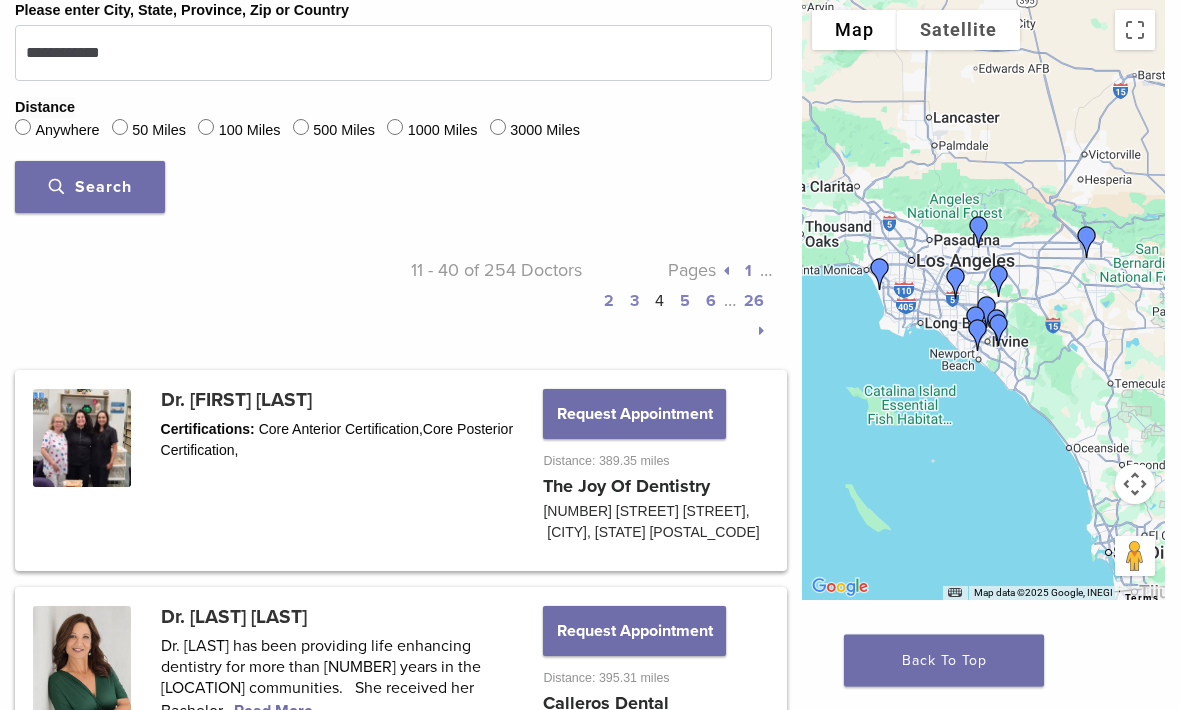 click on "Pages
1 … 2 3 4 5 6 … 26" at bounding box center (676, 301) 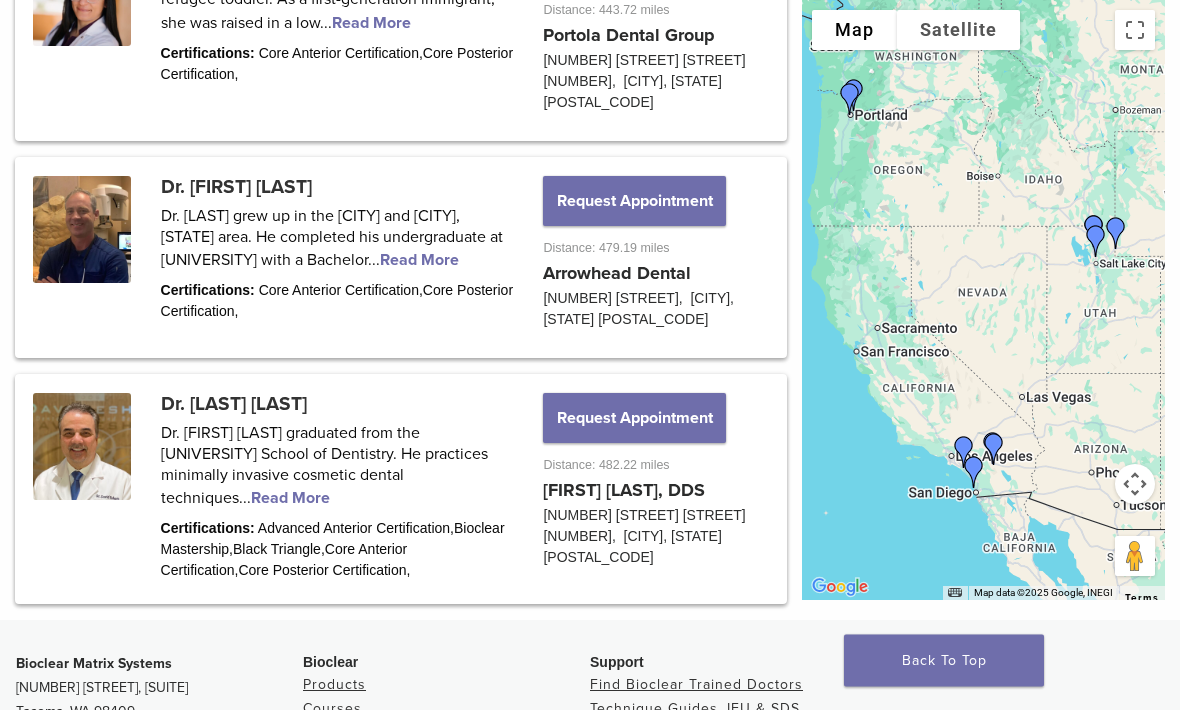 scroll, scrollTop: 2938, scrollLeft: 0, axis: vertical 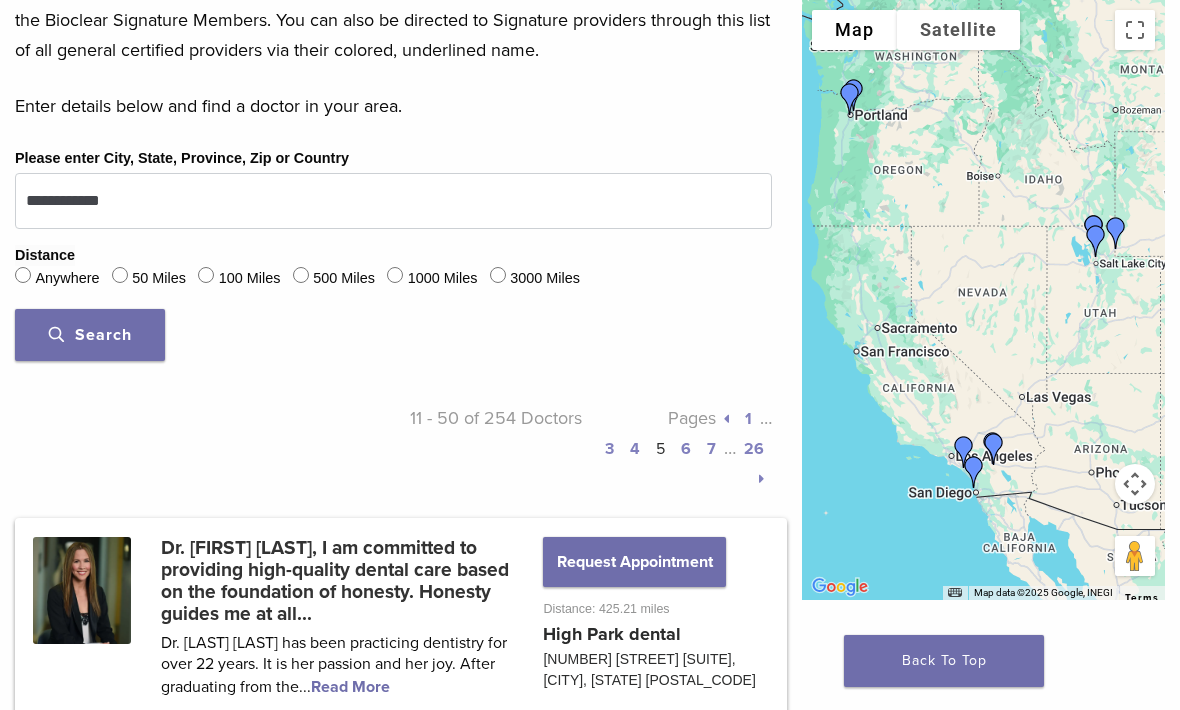 click at bounding box center (761, 479) 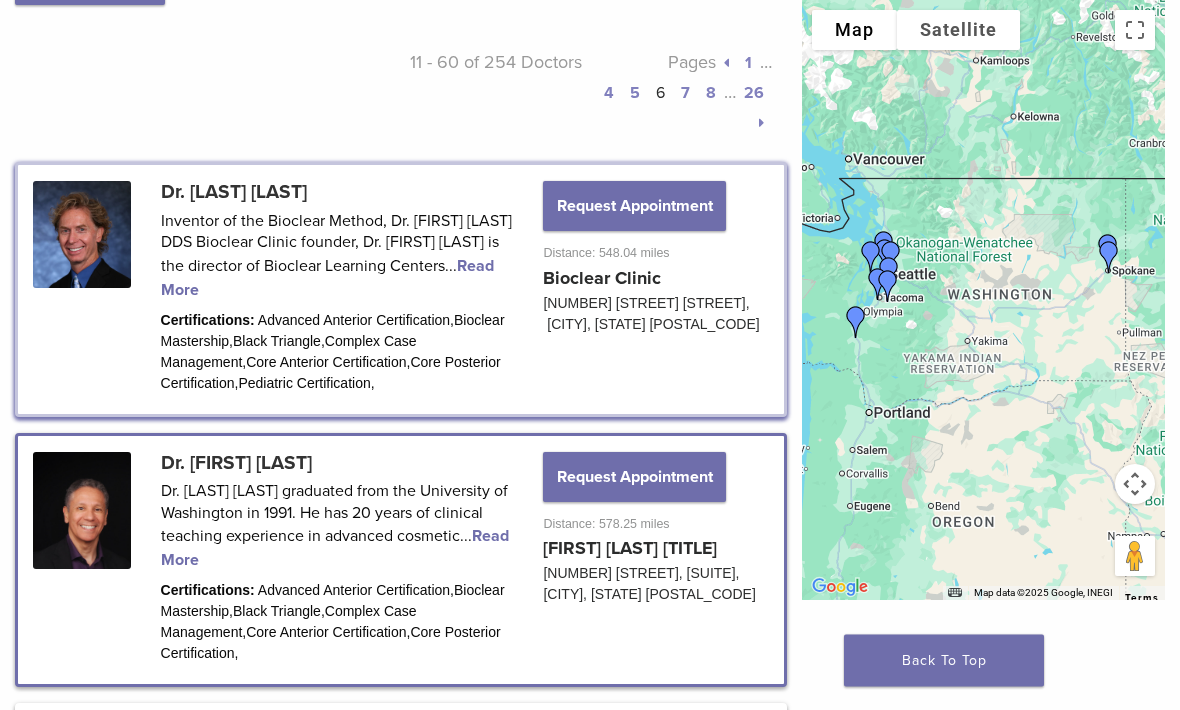 scroll, scrollTop: 967, scrollLeft: 0, axis: vertical 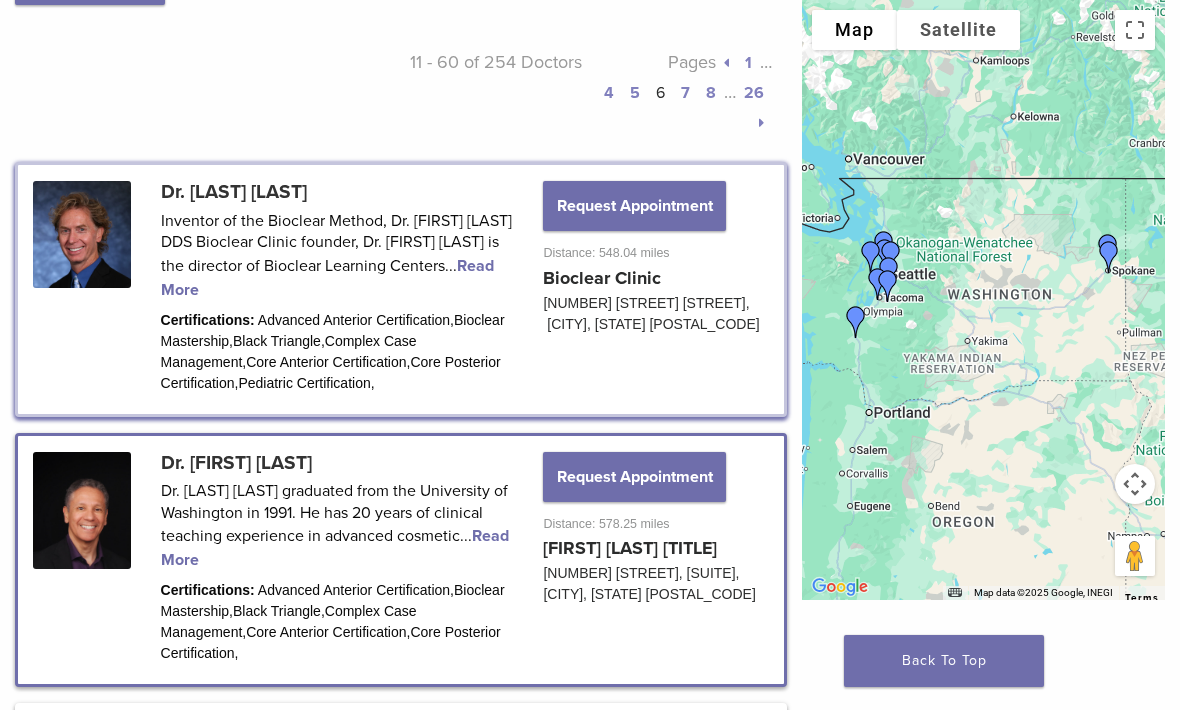 click at bounding box center [401, 560] 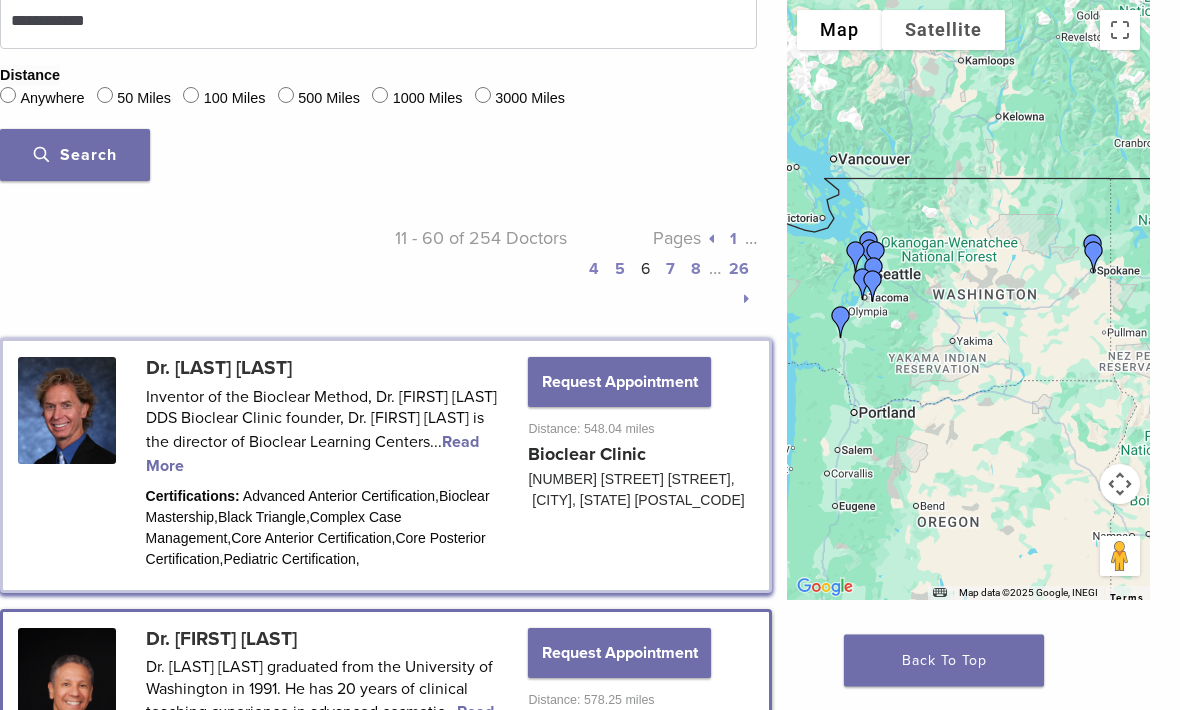scroll, scrollTop: 761, scrollLeft: 15, axis: both 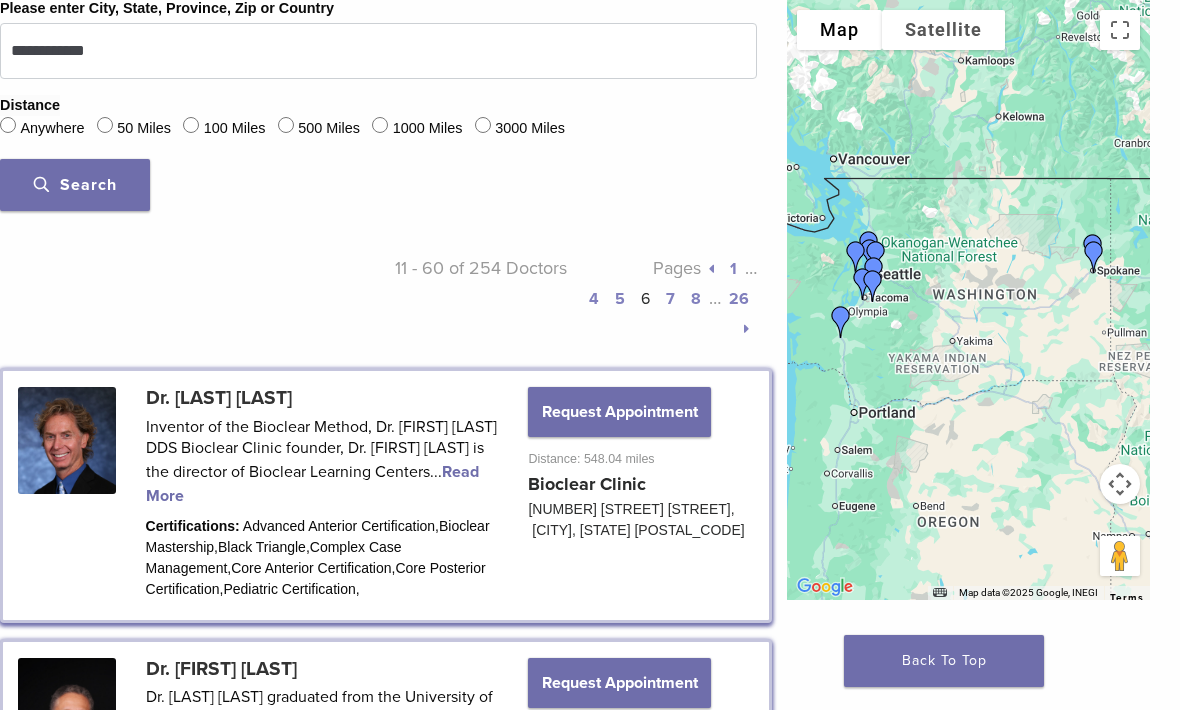 click at bounding box center [746, 329] 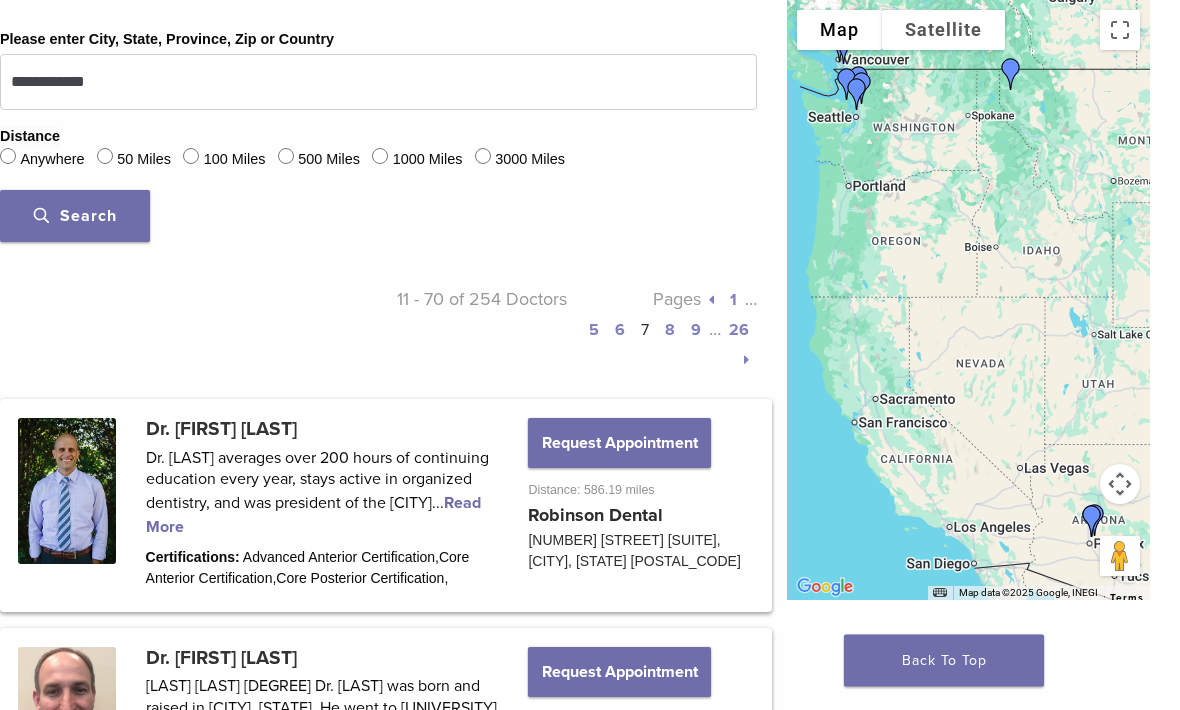 scroll, scrollTop: 722, scrollLeft: 15, axis: both 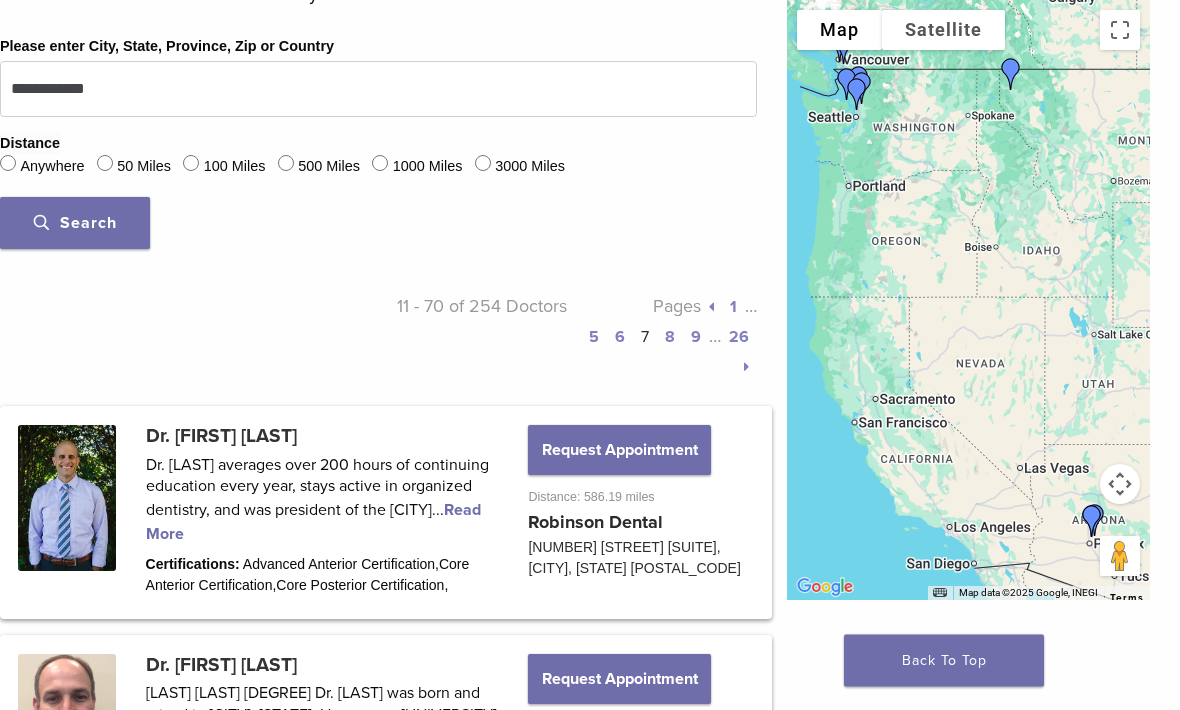 click at bounding box center [746, 368] 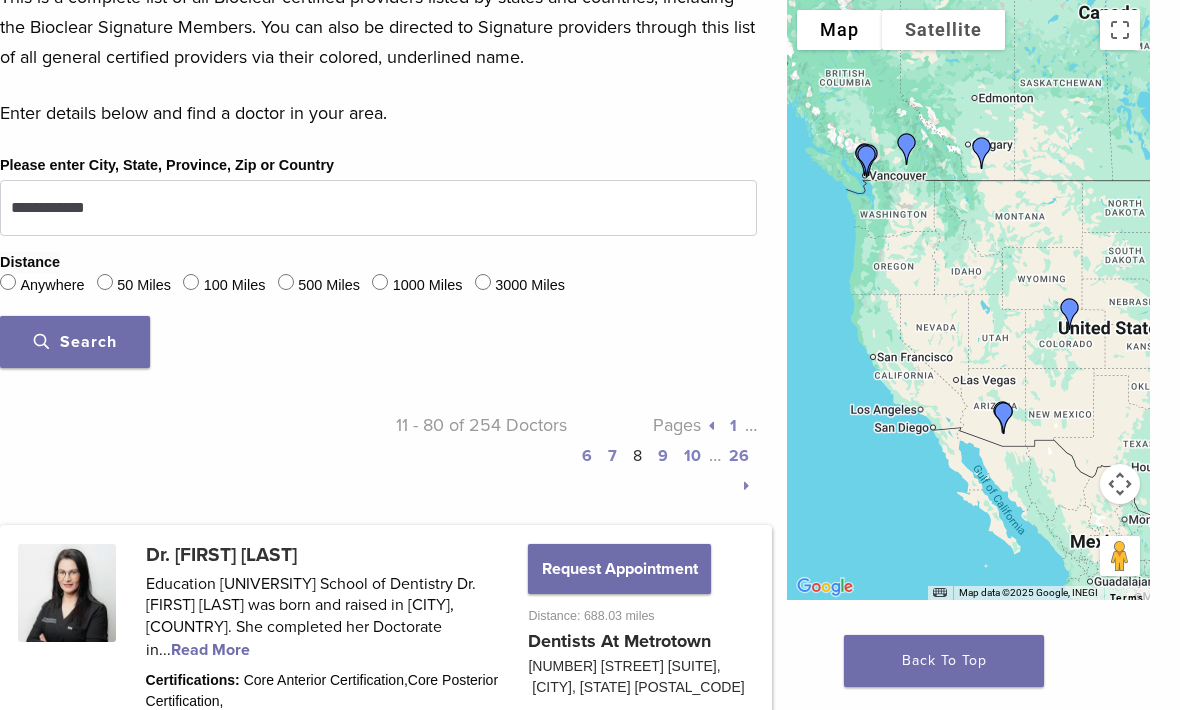 scroll, scrollTop: 522, scrollLeft: 15, axis: both 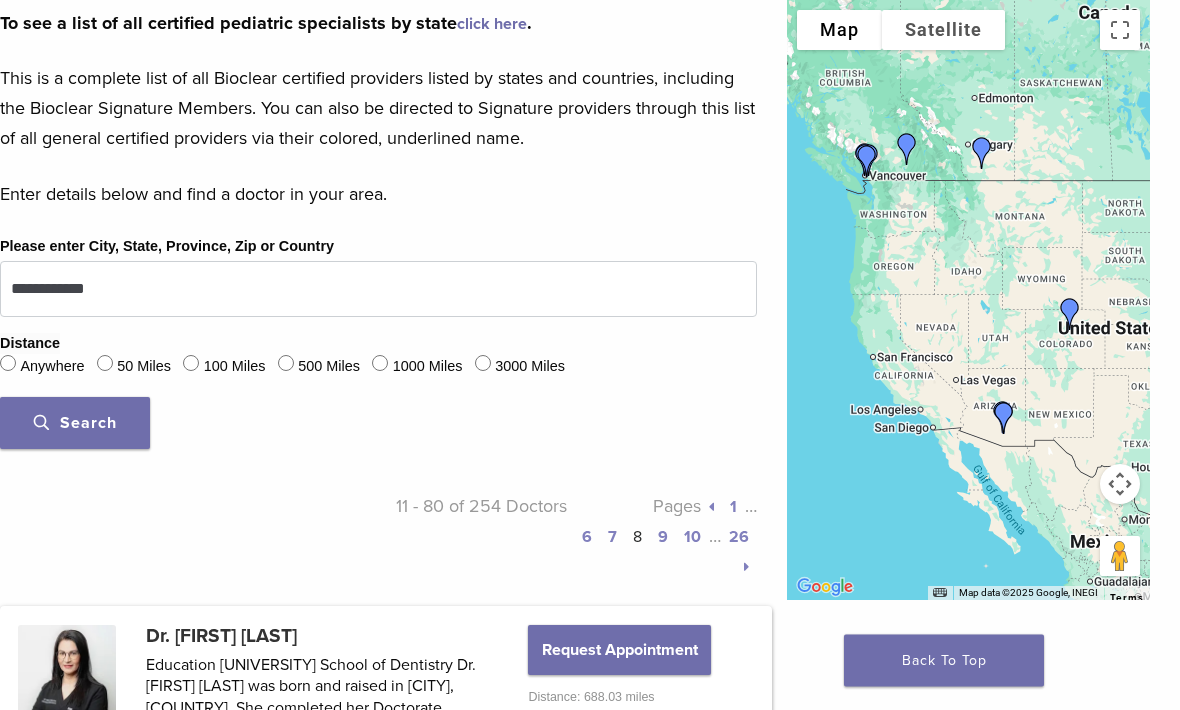 click at bounding box center (746, 568) 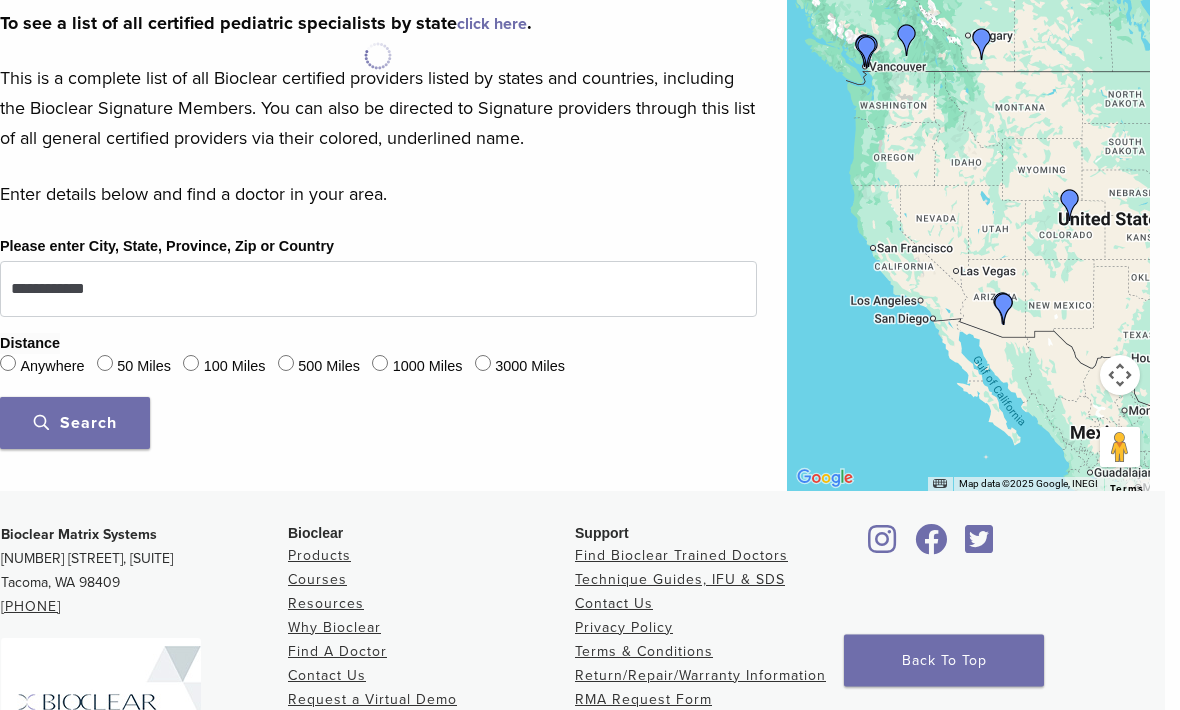 scroll, scrollTop: 523, scrollLeft: 15, axis: both 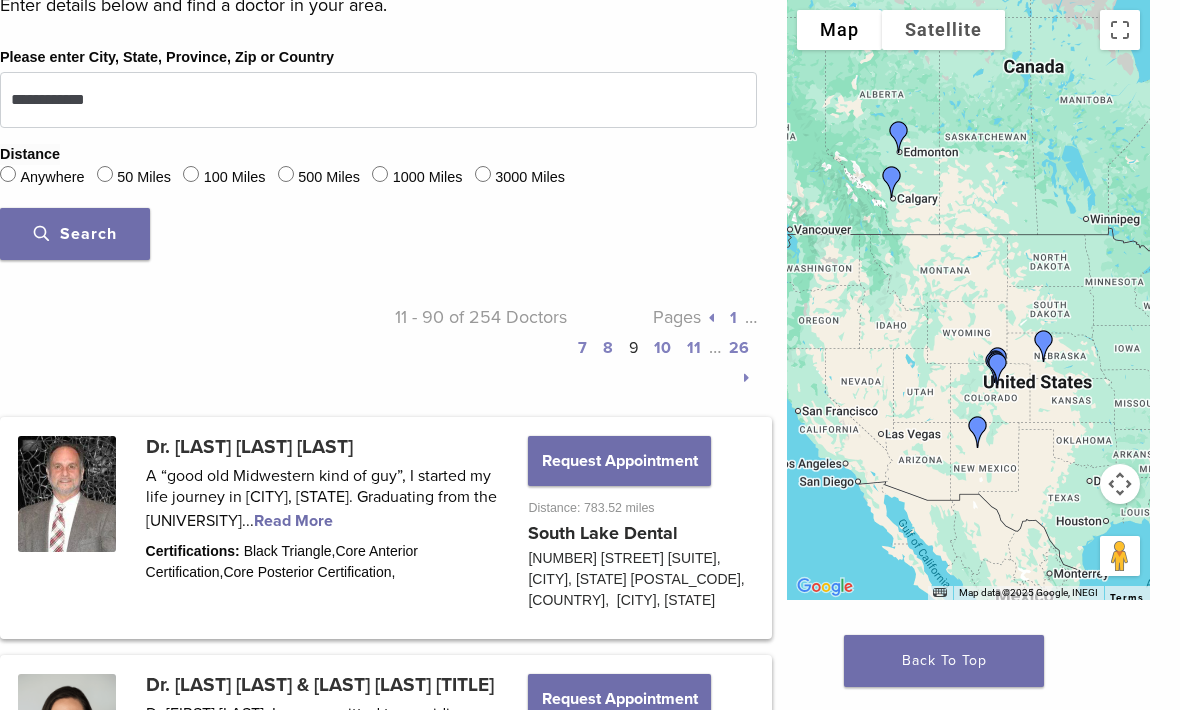 click at bounding box center (746, 378) 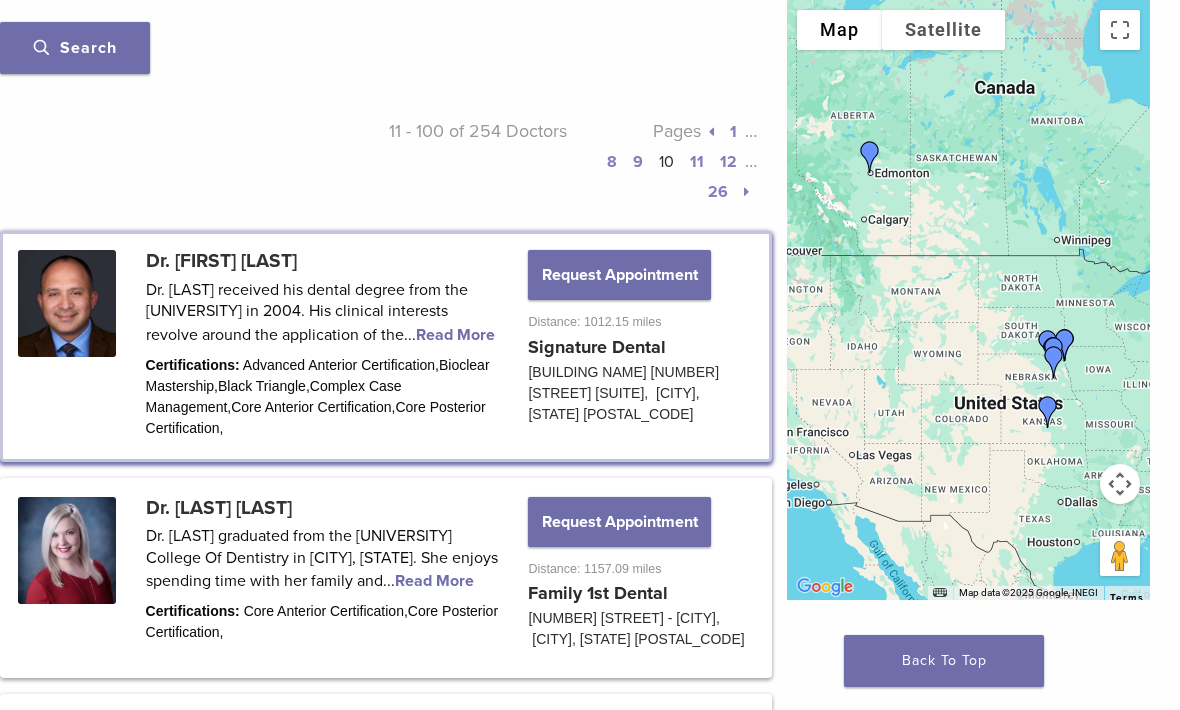scroll, scrollTop: 654, scrollLeft: 15, axis: both 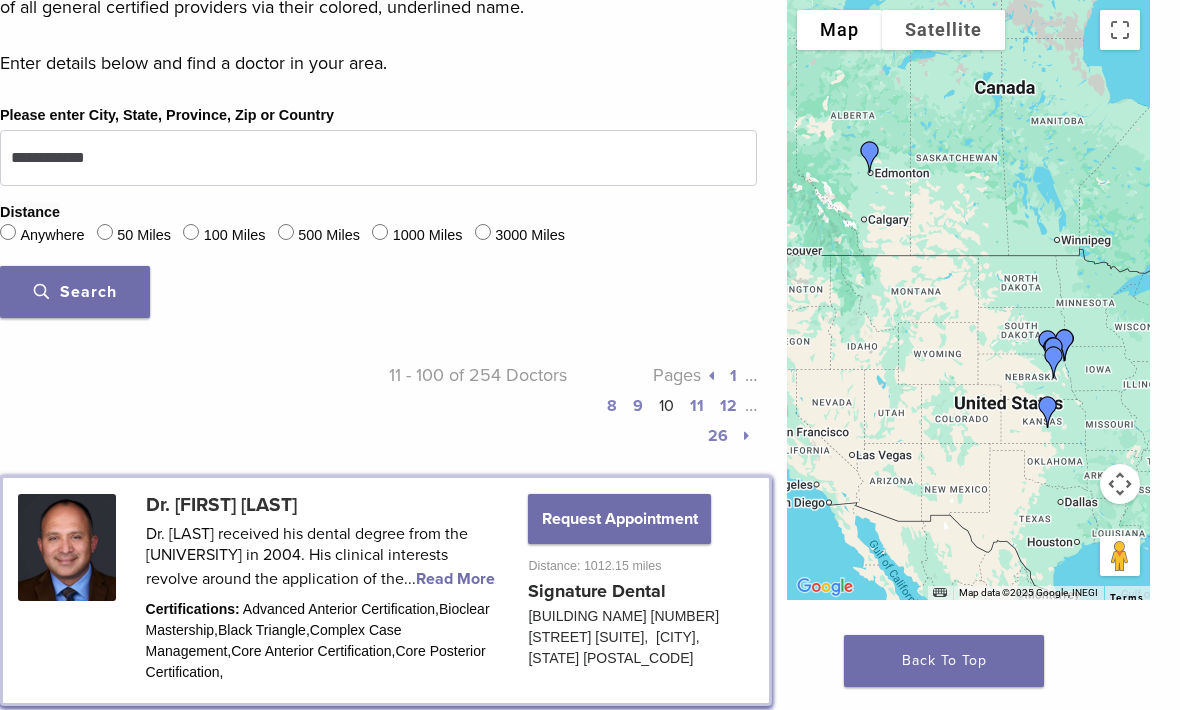 click at bounding box center (746, 436) 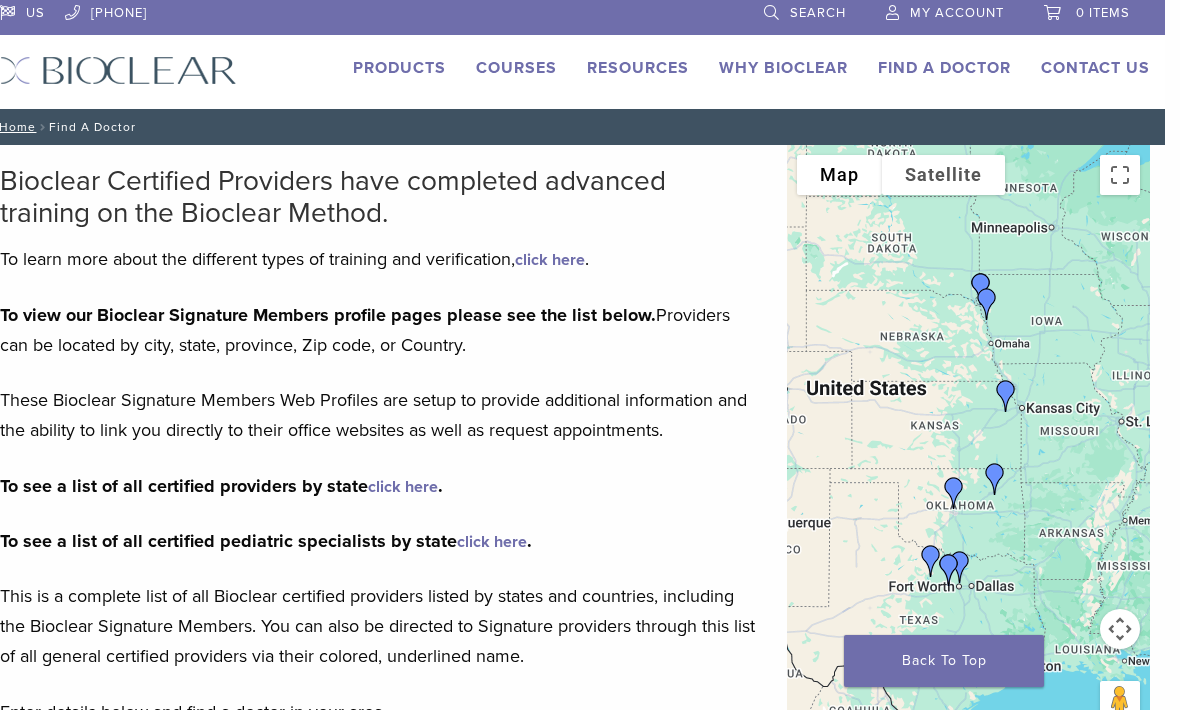 scroll, scrollTop: 0, scrollLeft: 15, axis: horizontal 